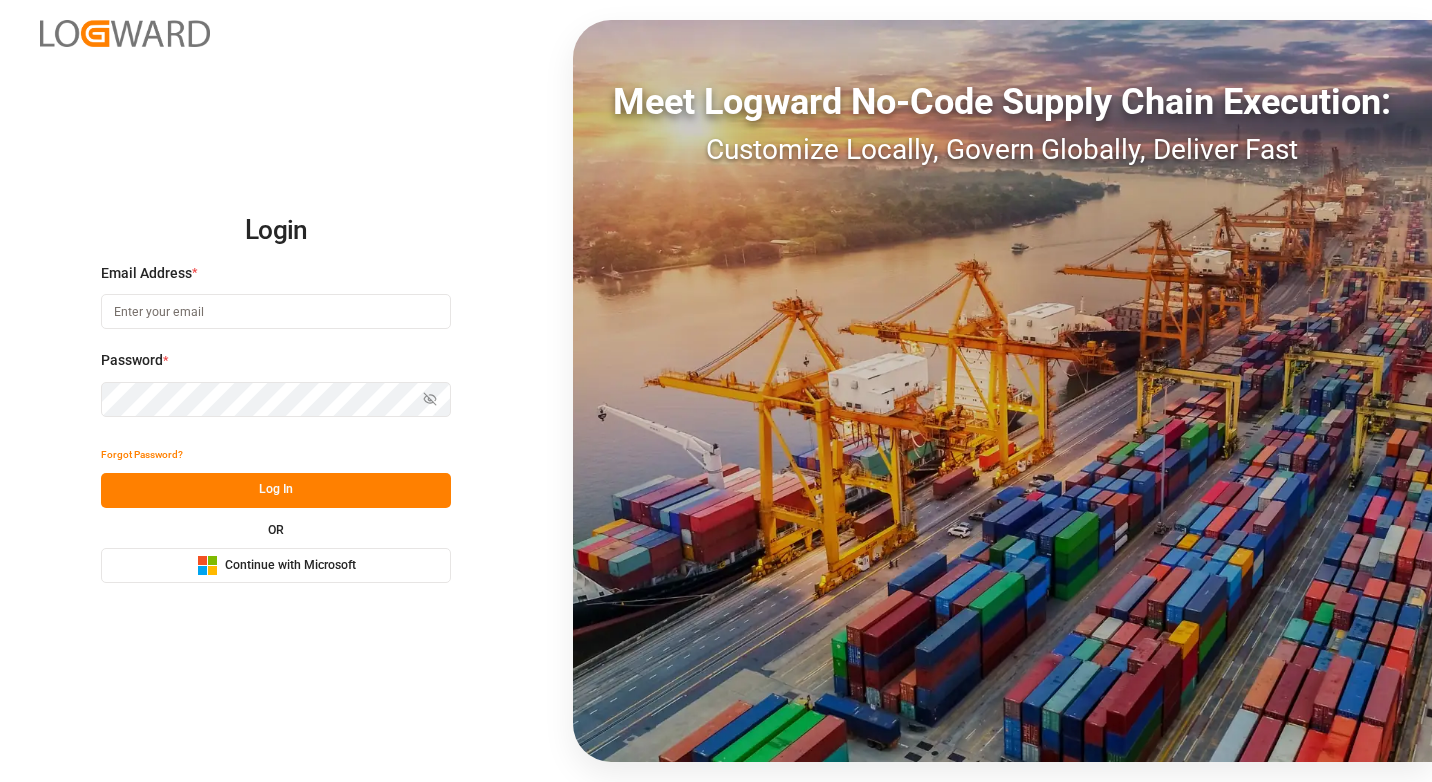 scroll, scrollTop: 0, scrollLeft: 0, axis: both 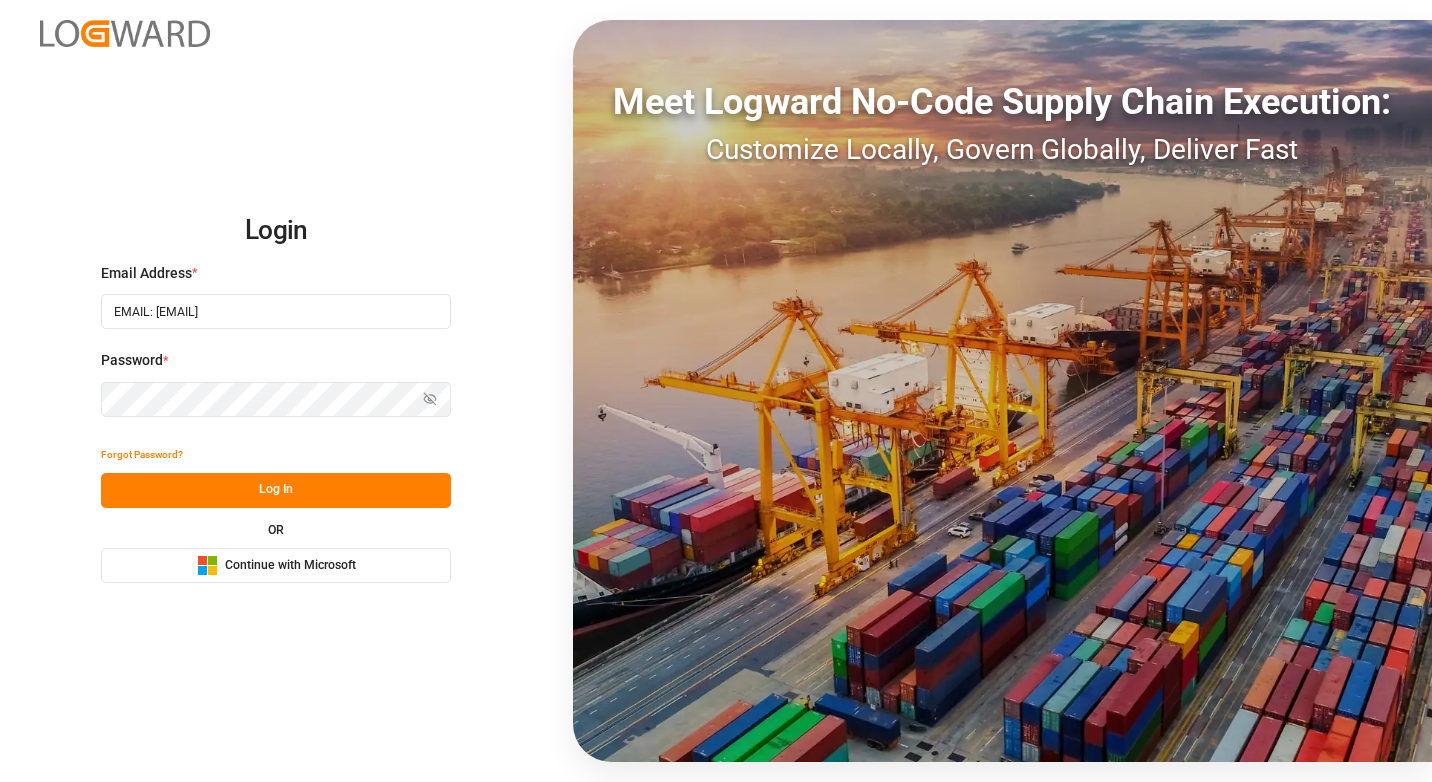 click on "Log In" at bounding box center (276, 490) 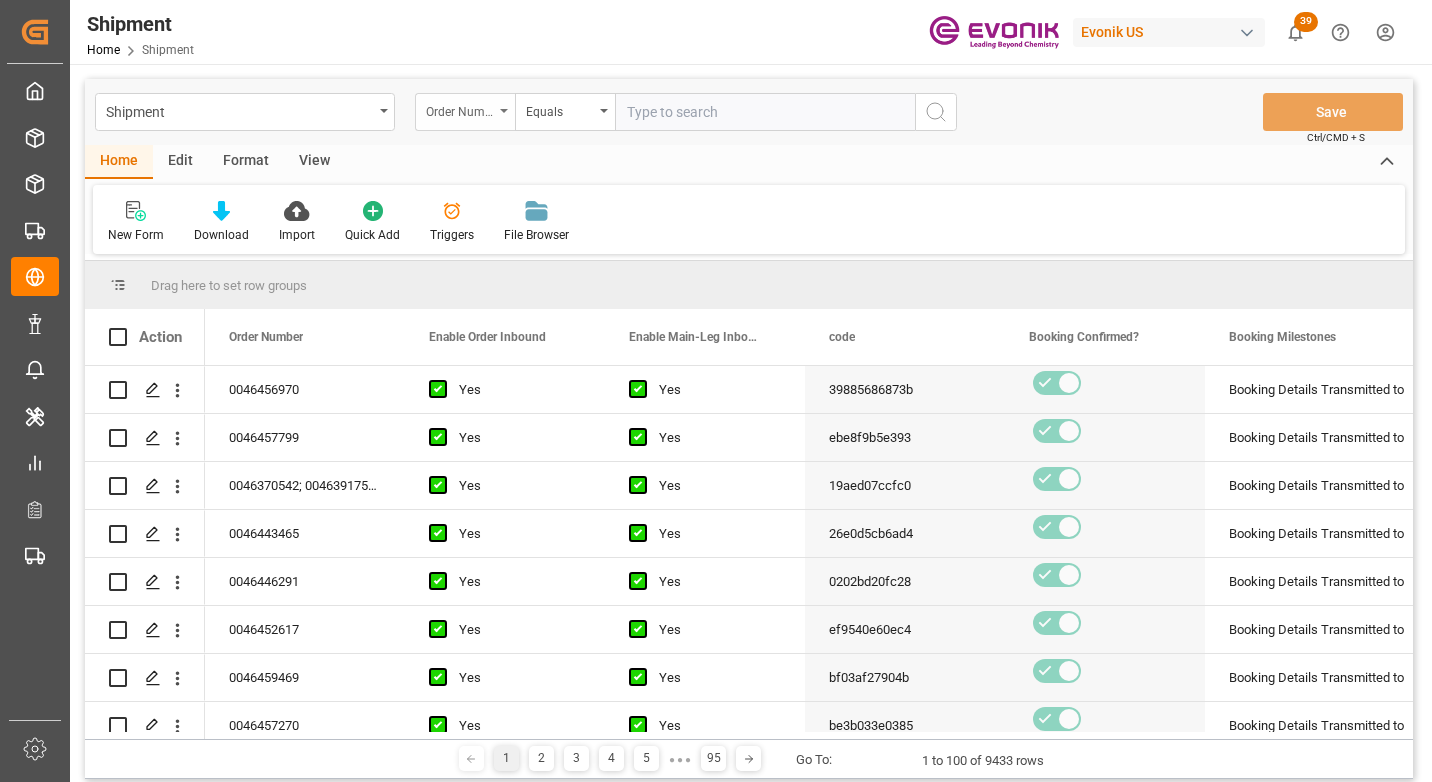 click on "Order Number" at bounding box center (460, 109) 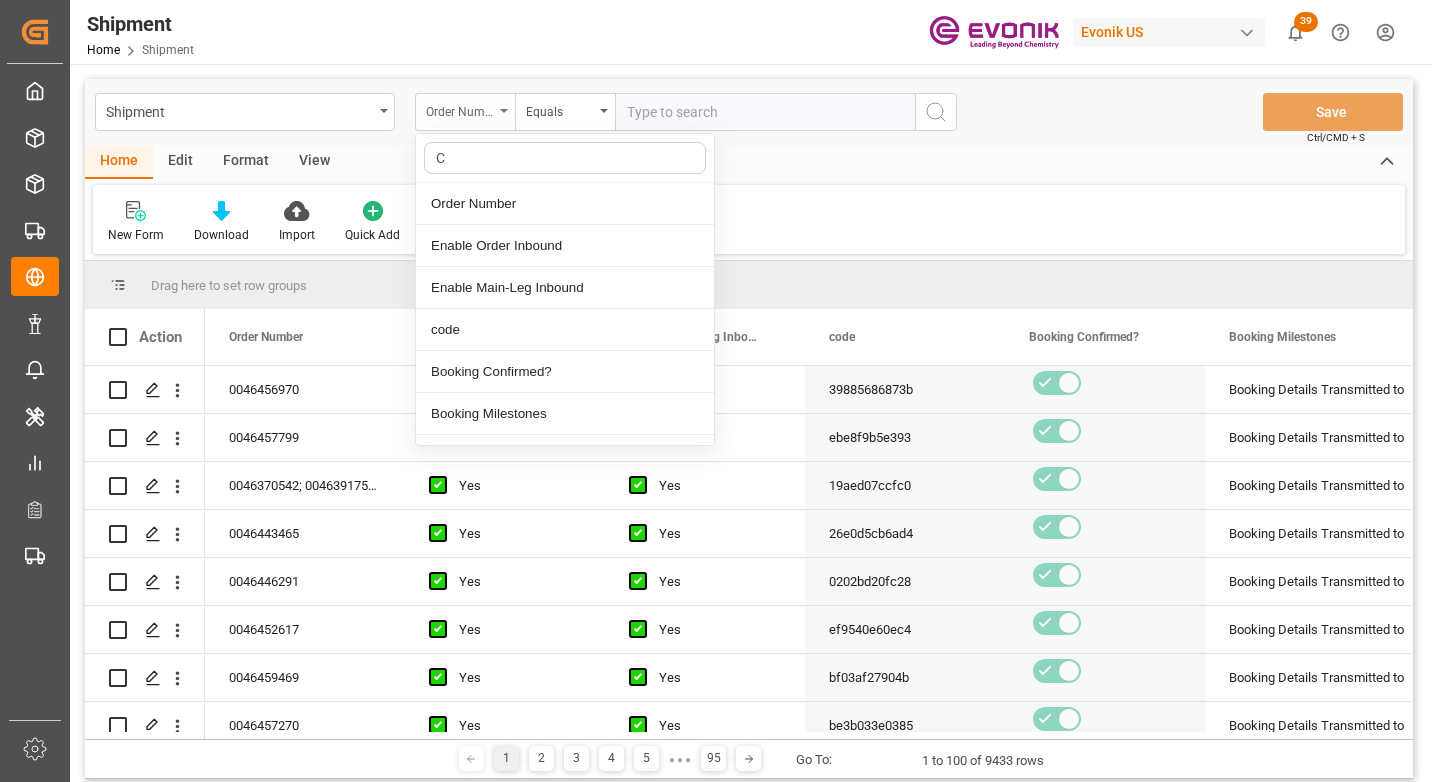 type on "CO" 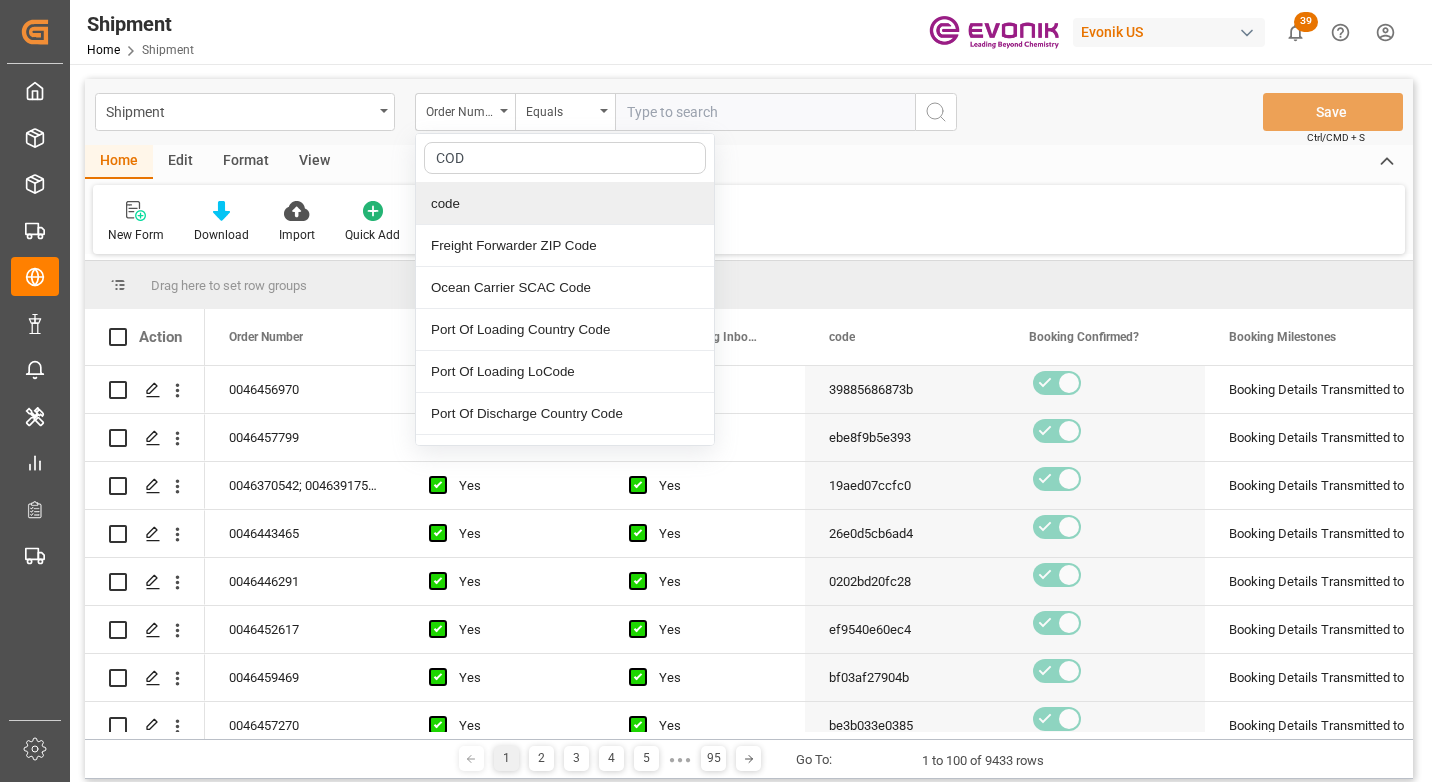 click on "code" at bounding box center [565, 204] 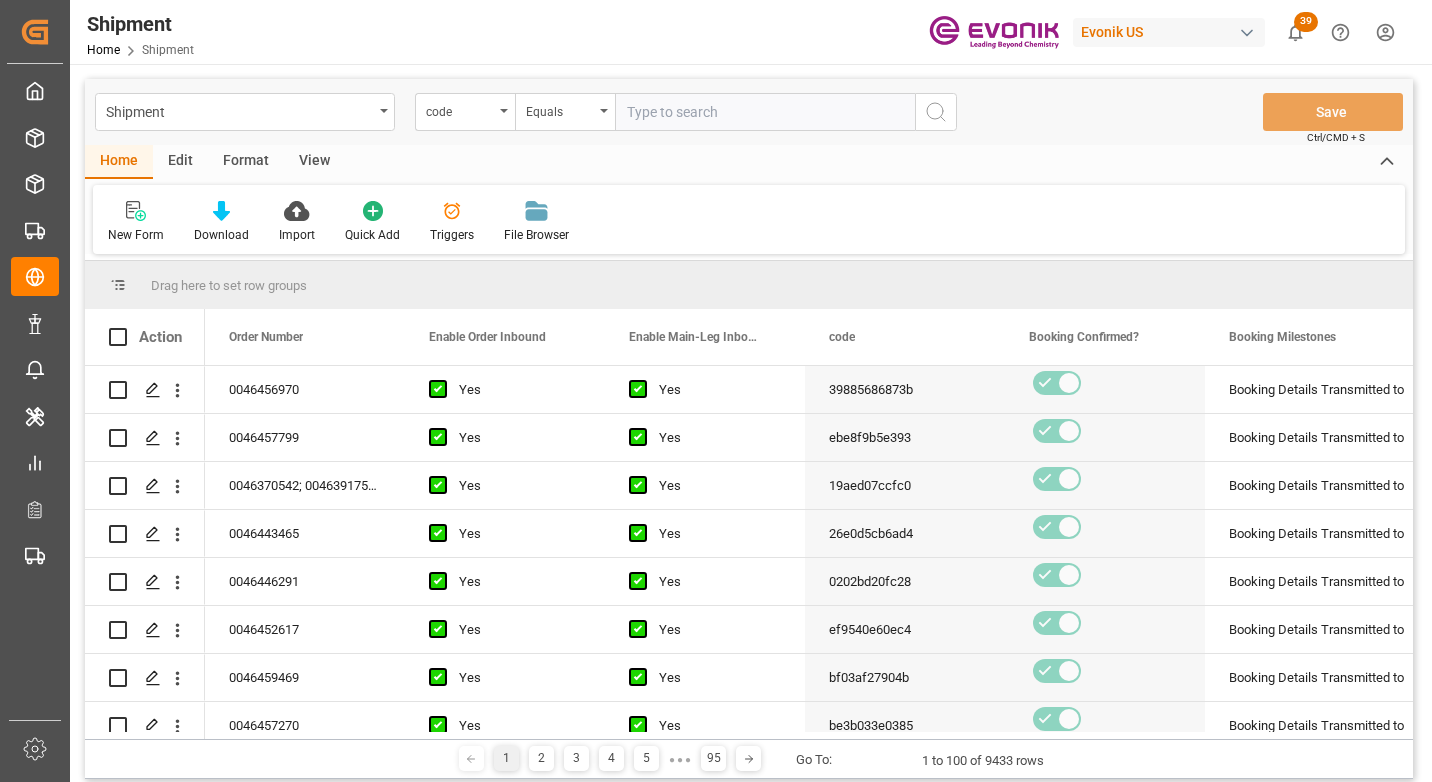 click at bounding box center [765, 112] 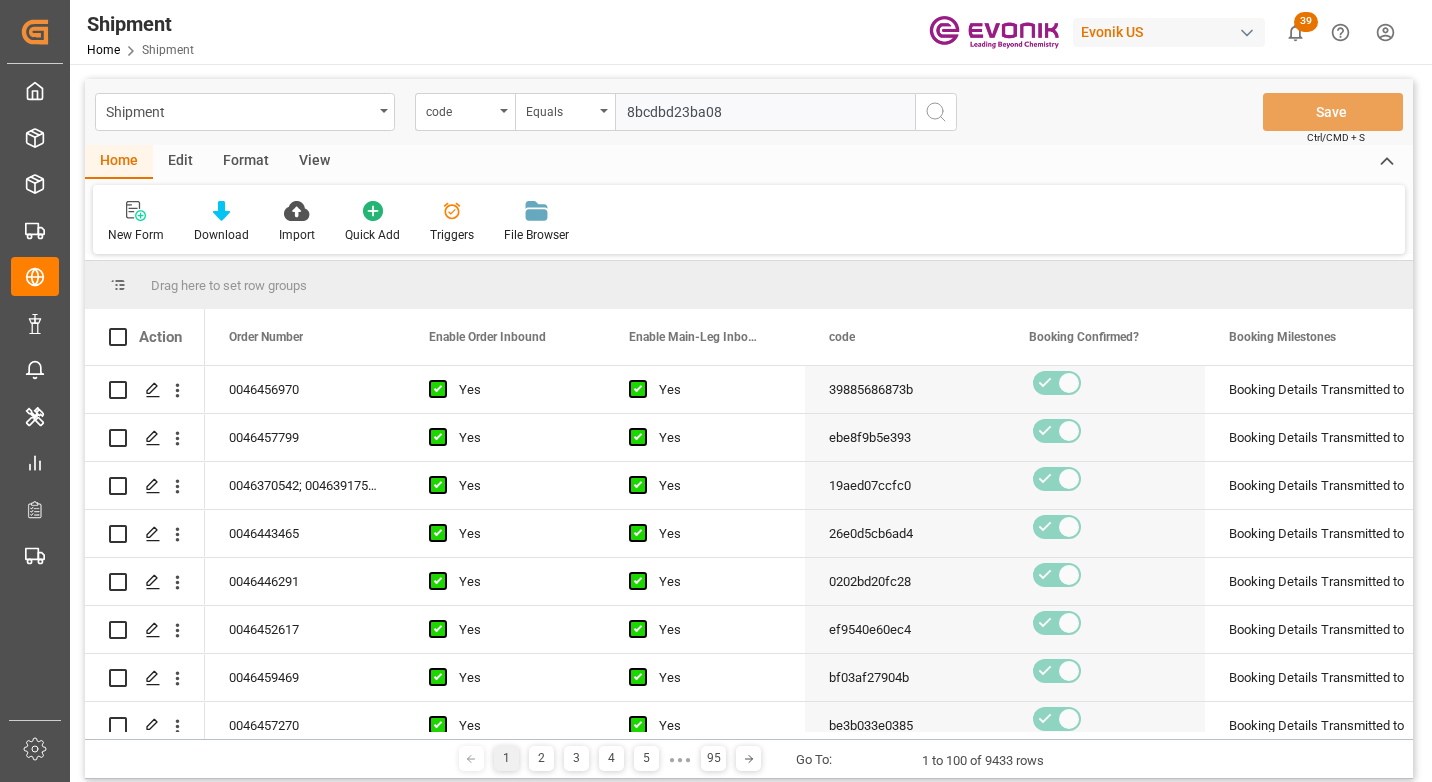 click at bounding box center (936, 112) 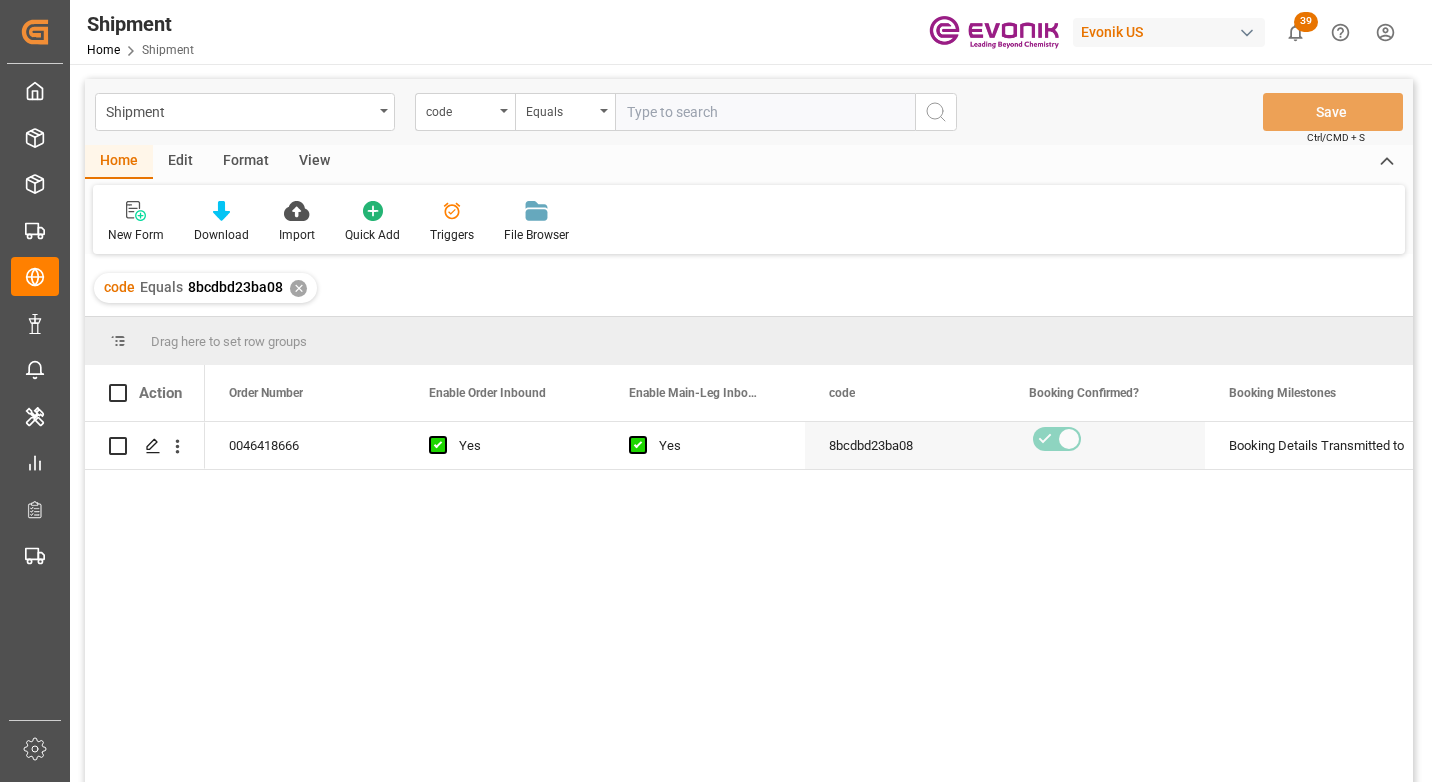 click on "[NUMBER] Yes Yes [NUMBER] Booking Details Transmitted to SAP Active No" at bounding box center [809, 608] 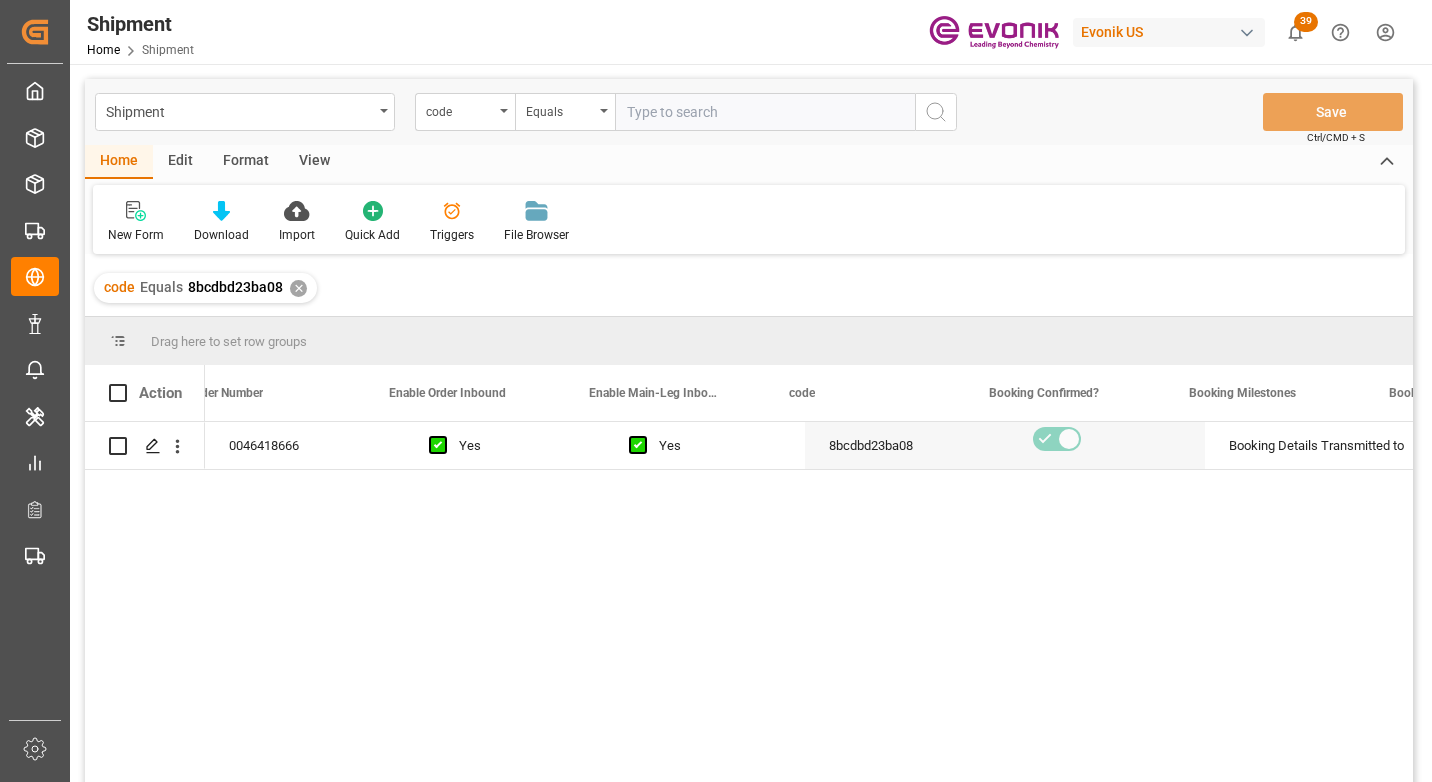 scroll, scrollTop: 0, scrollLeft: 40, axis: horizontal 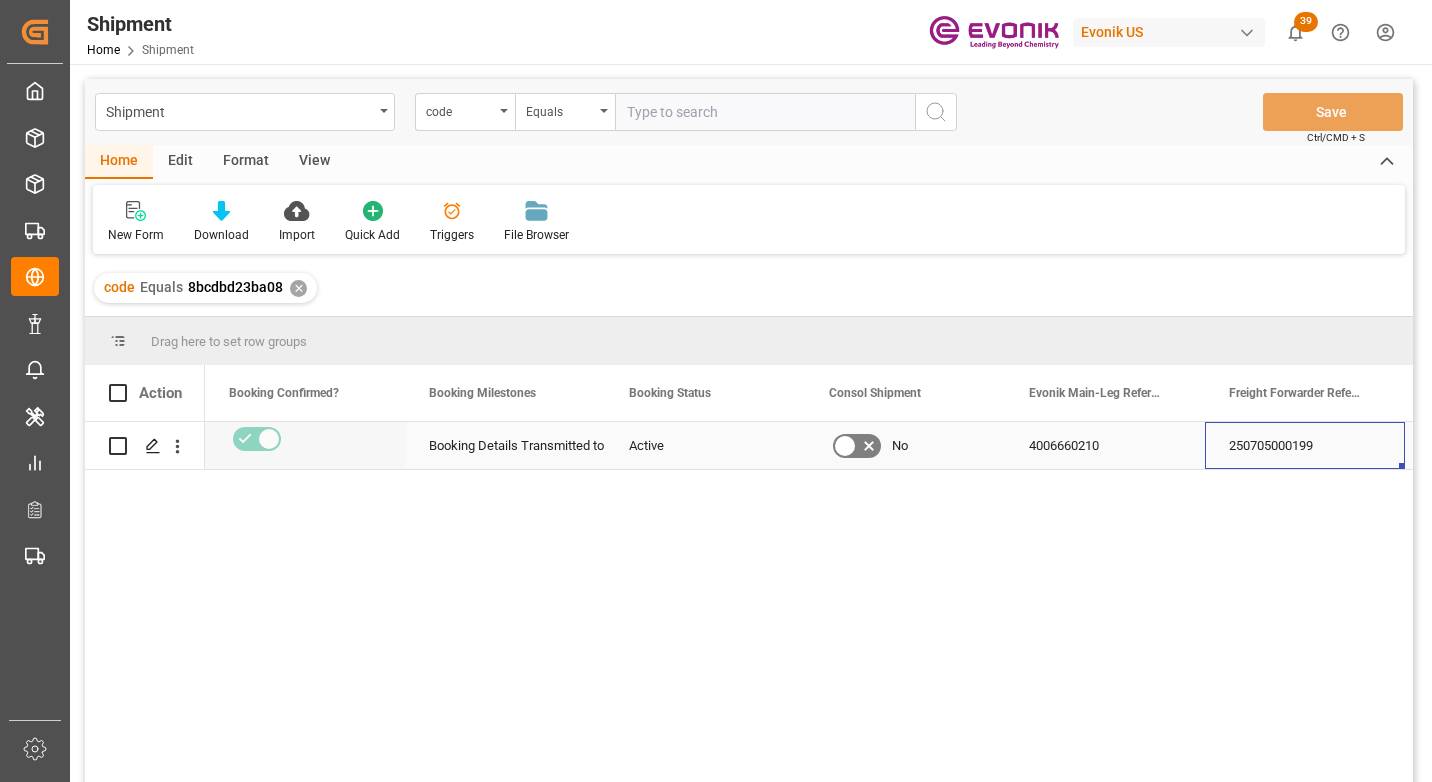 click on "250705000199" at bounding box center (1305, 445) 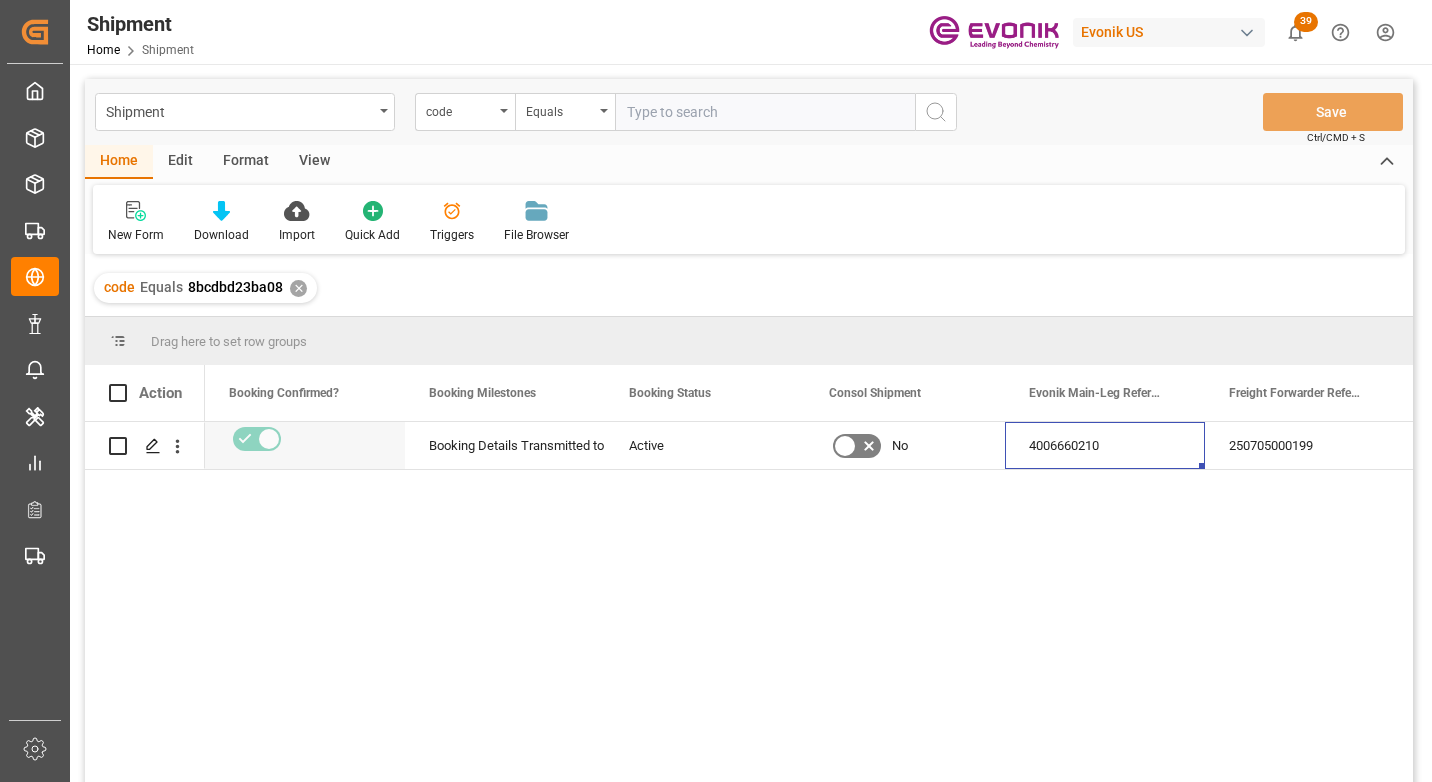 click on "✕" at bounding box center [298, 288] 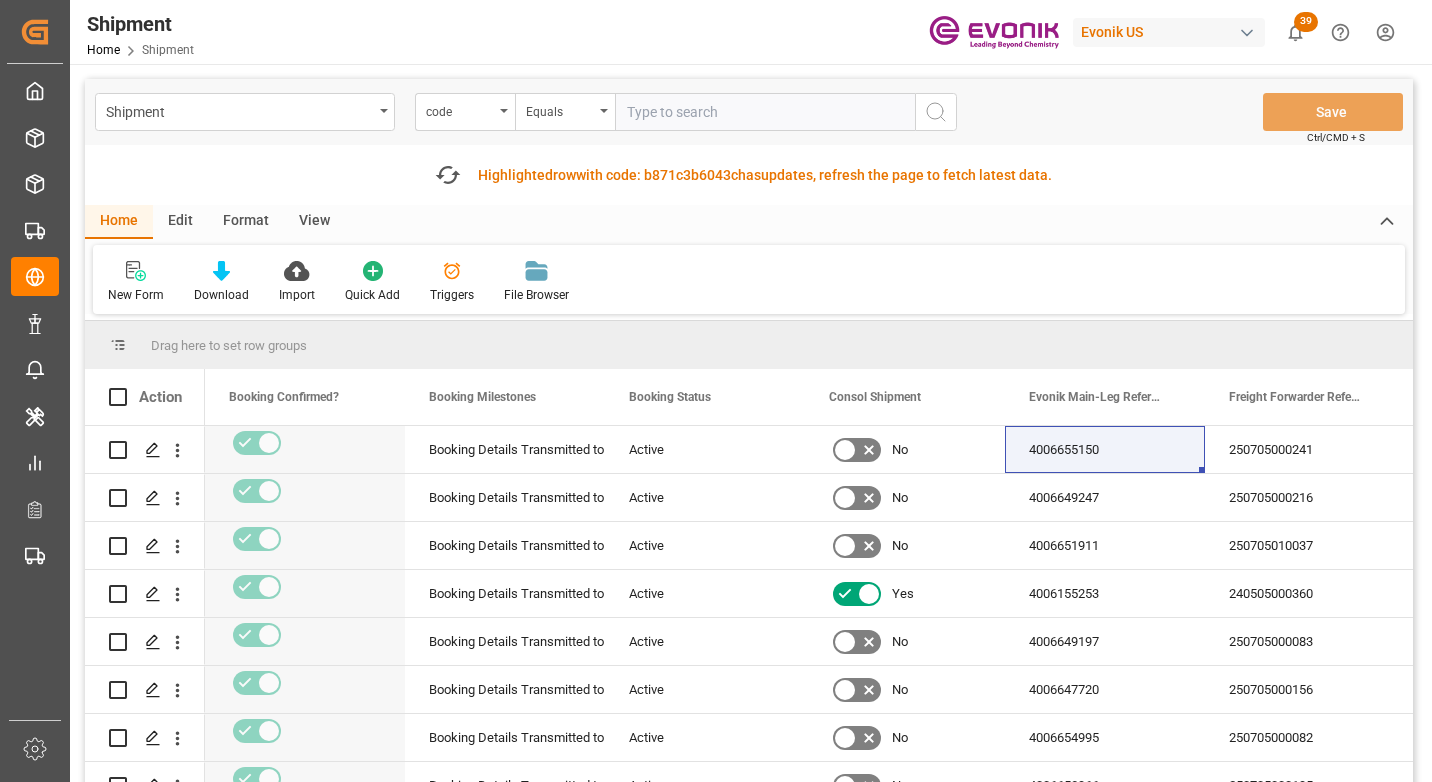 click at bounding box center [765, 112] 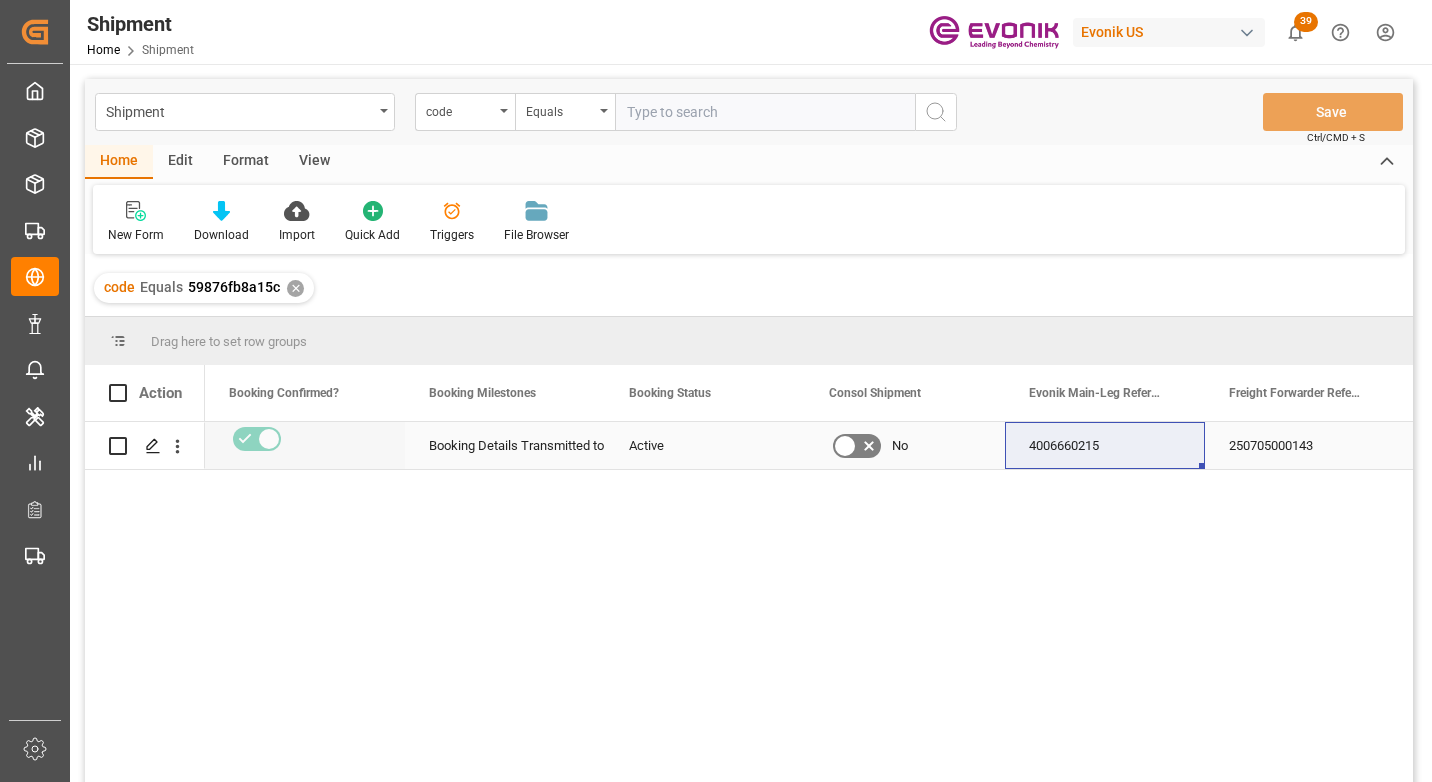 click on "250705000143" at bounding box center [1305, 445] 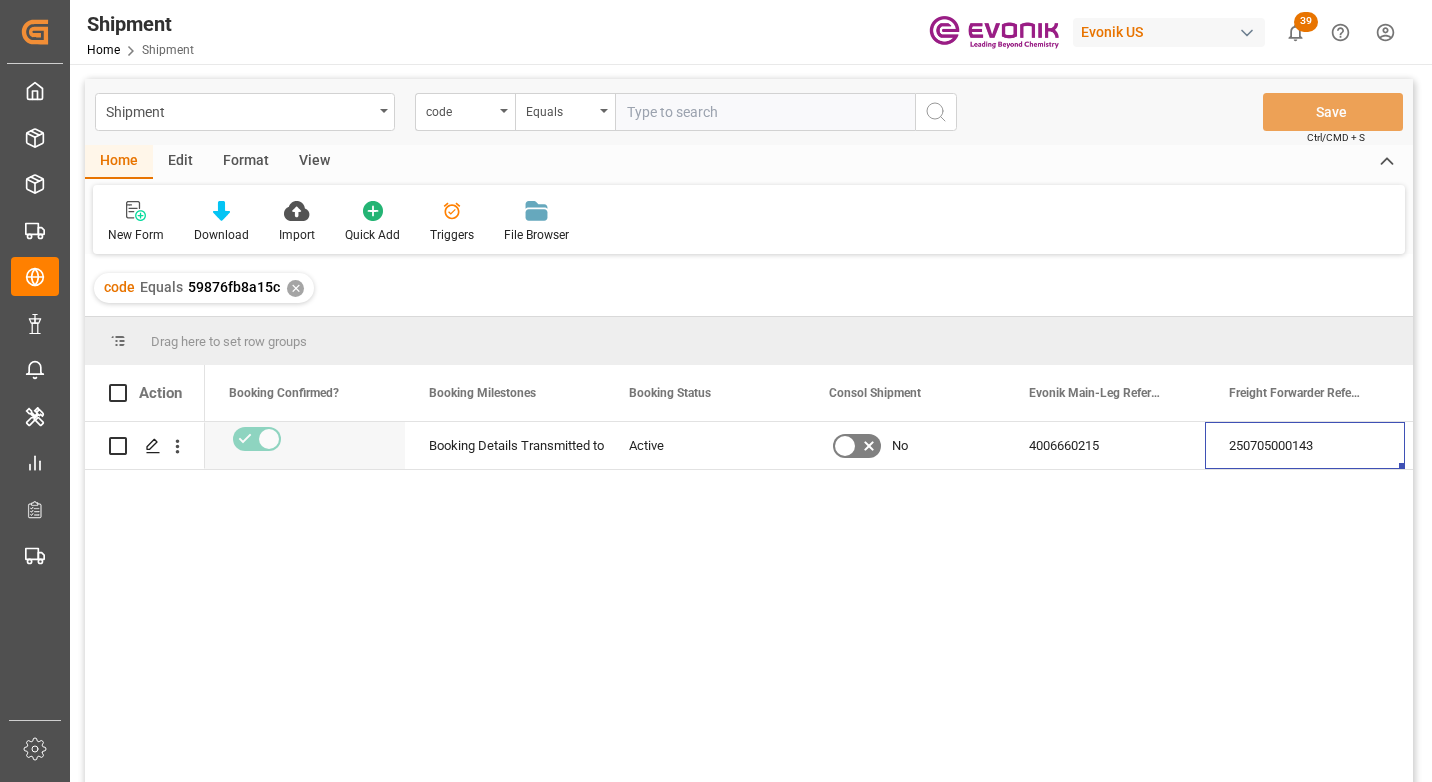 click on "✕" at bounding box center (295, 288) 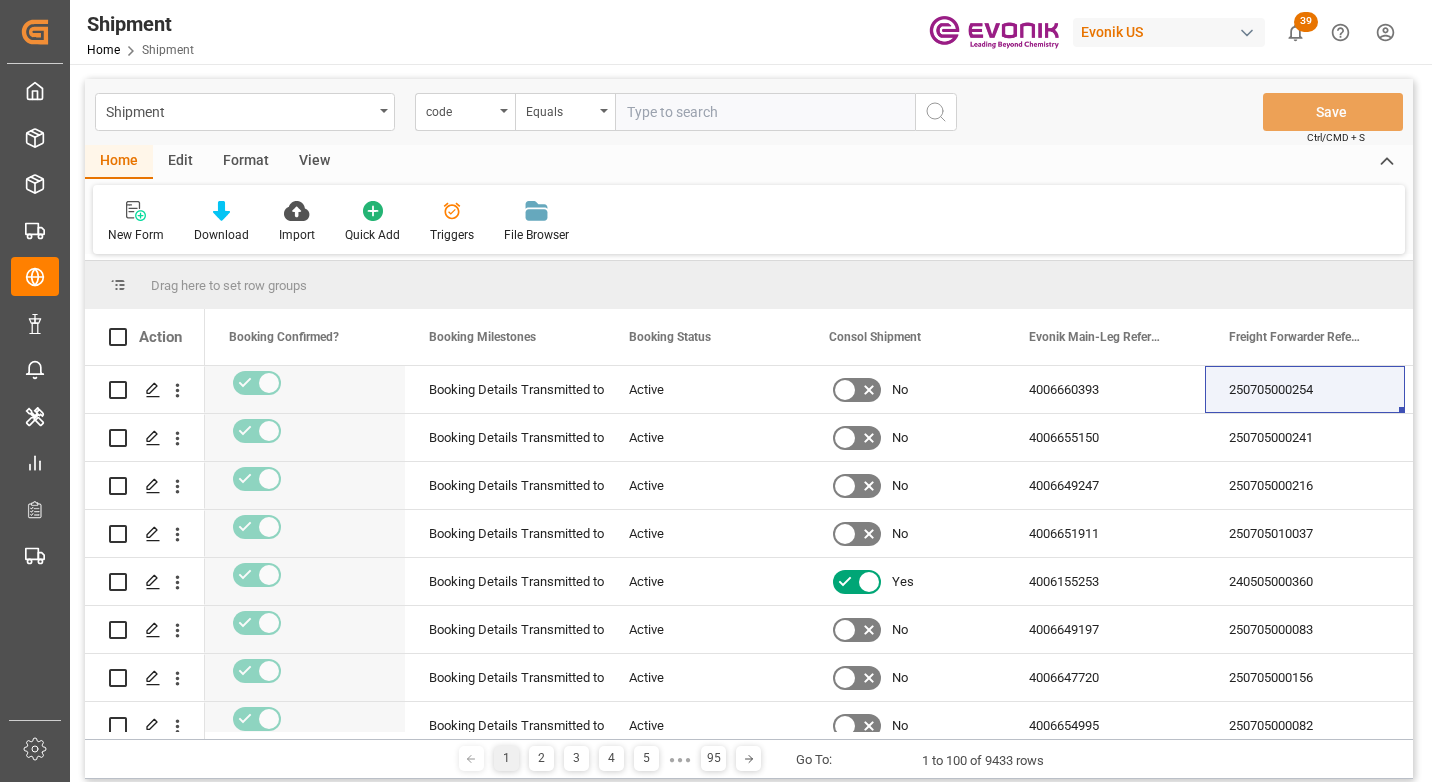 click at bounding box center (765, 112) 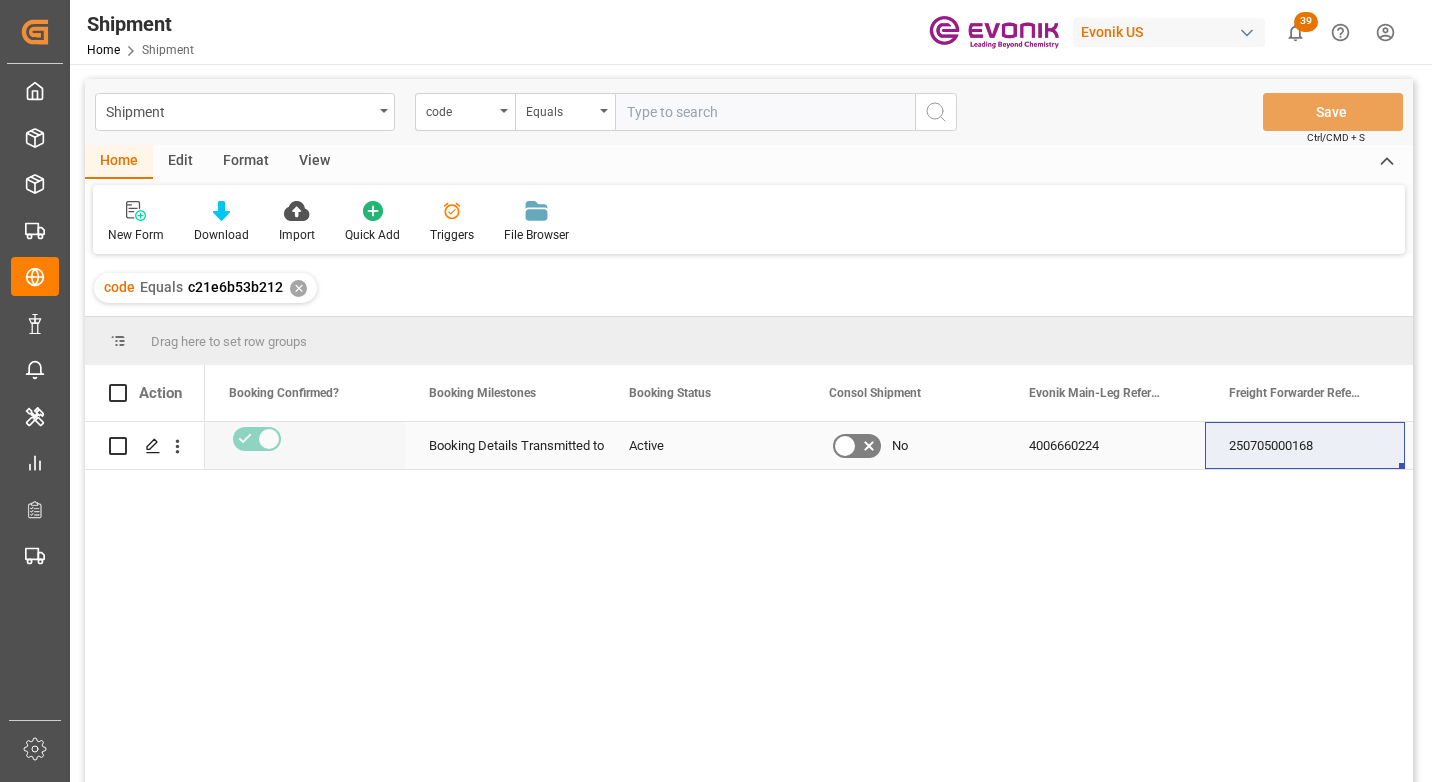 click on "250705000168" at bounding box center [1305, 445] 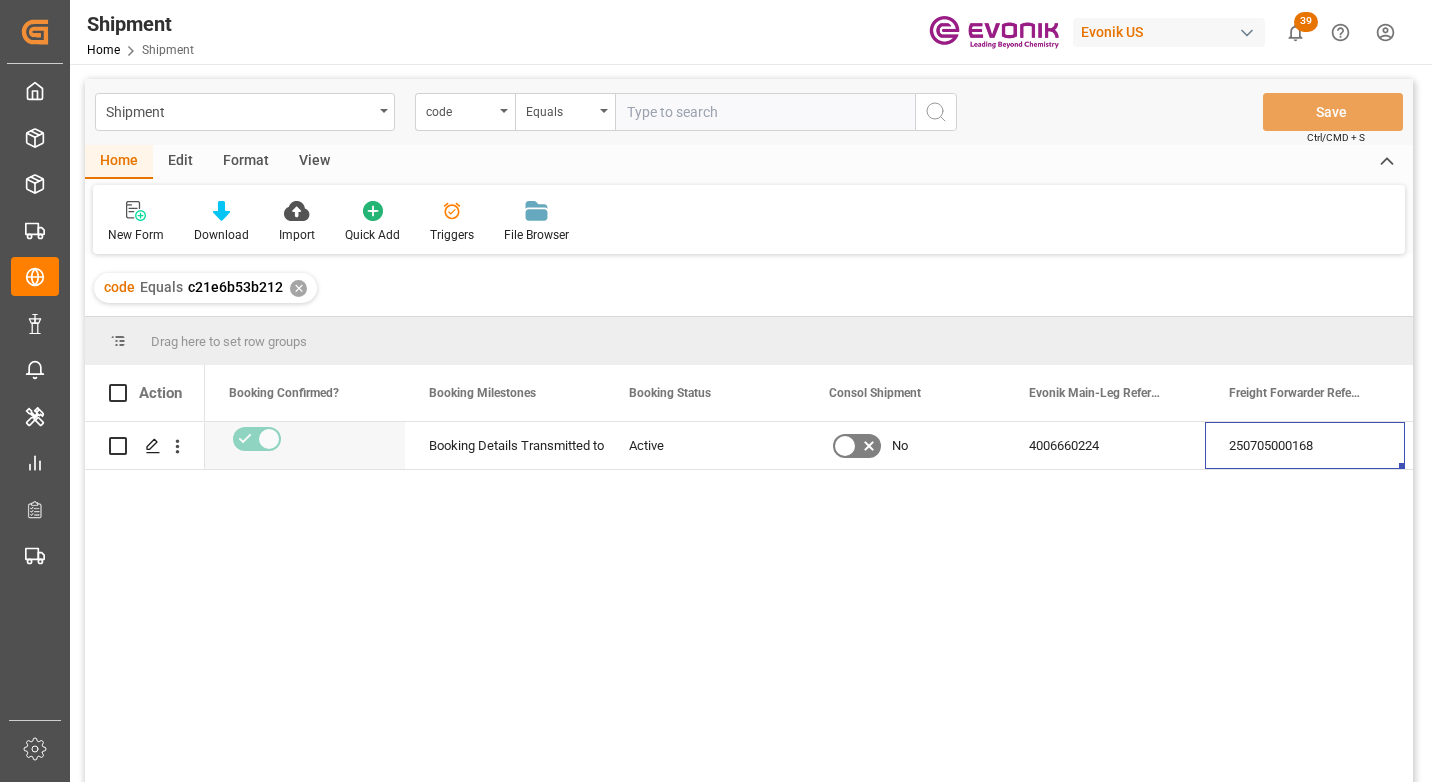 click on "✕" at bounding box center [298, 288] 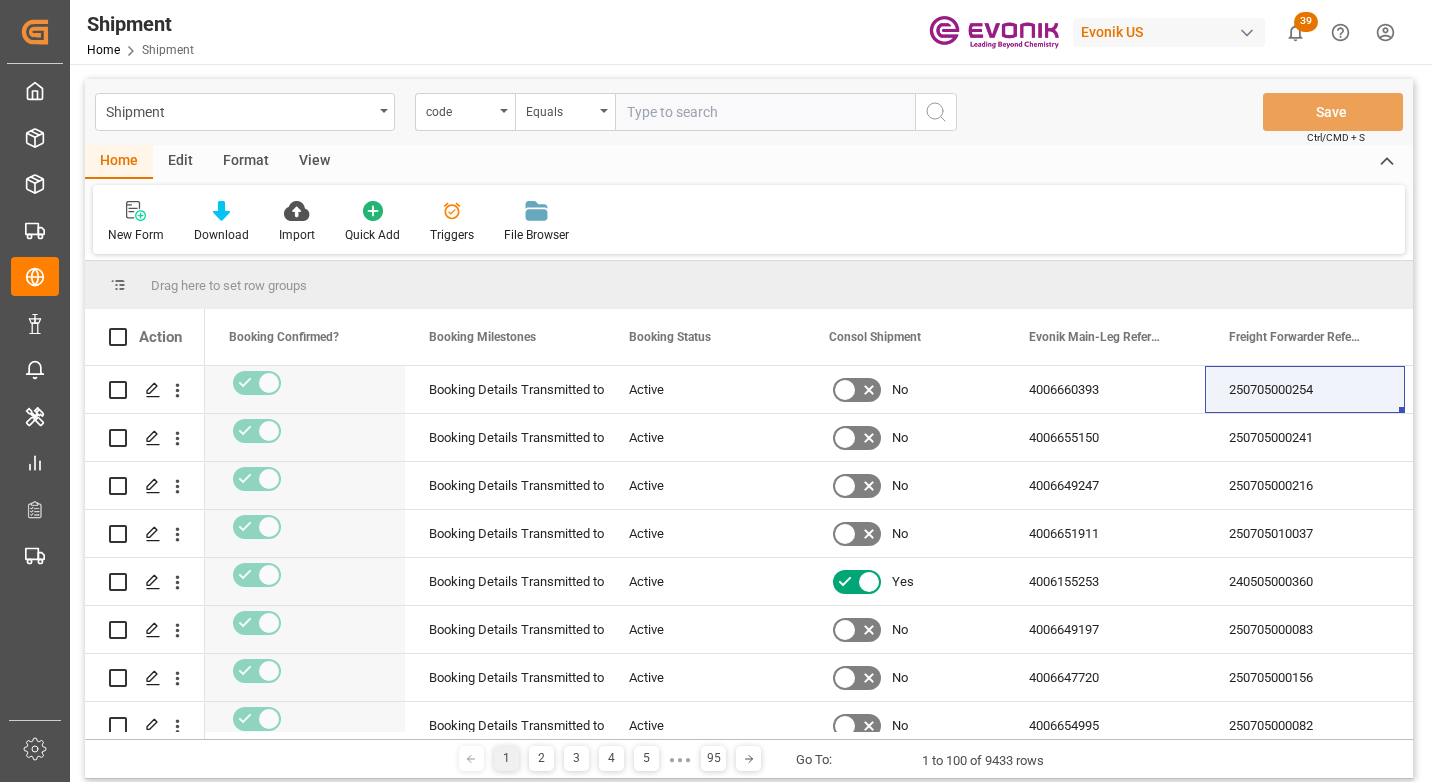 click at bounding box center [765, 112] 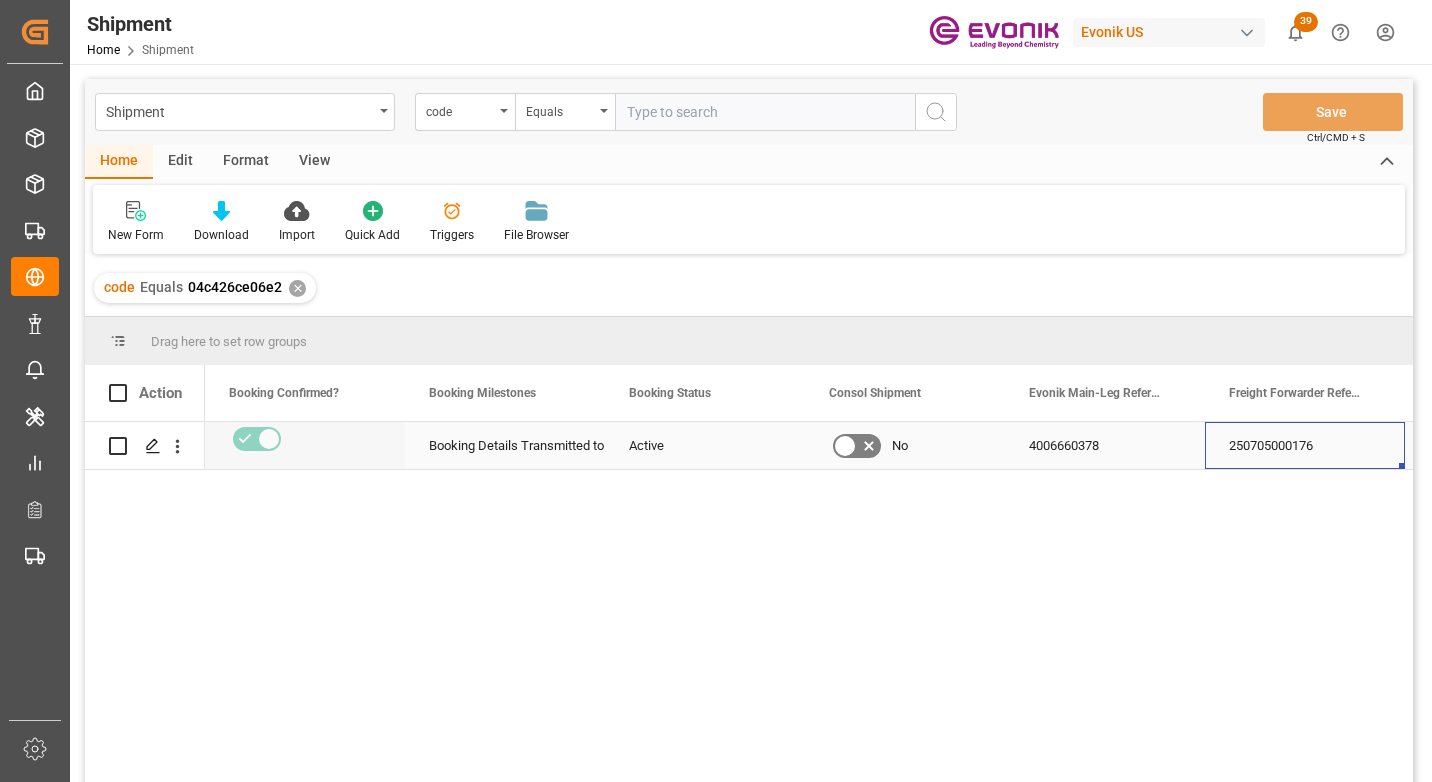 click on "250705000176" at bounding box center (1305, 445) 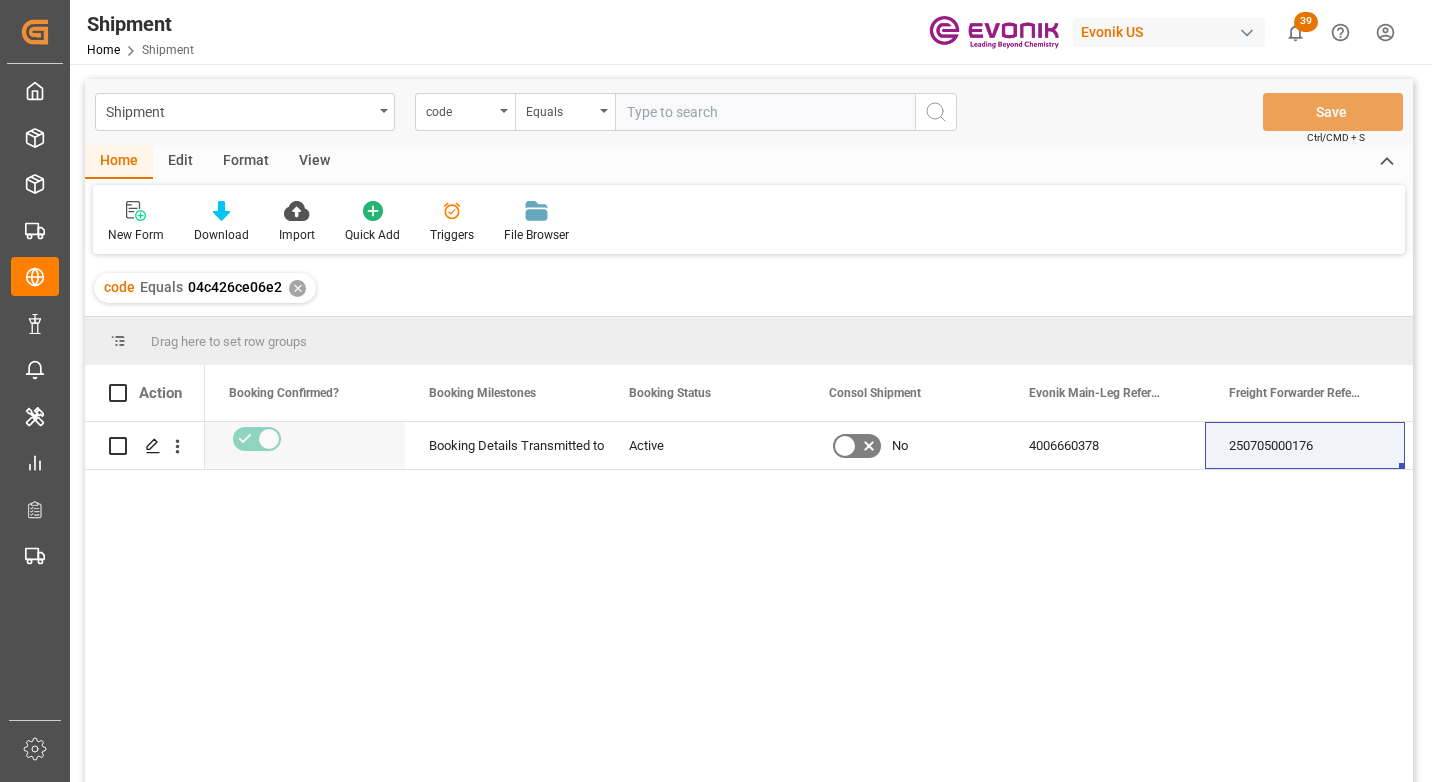 click on "✕" at bounding box center [297, 288] 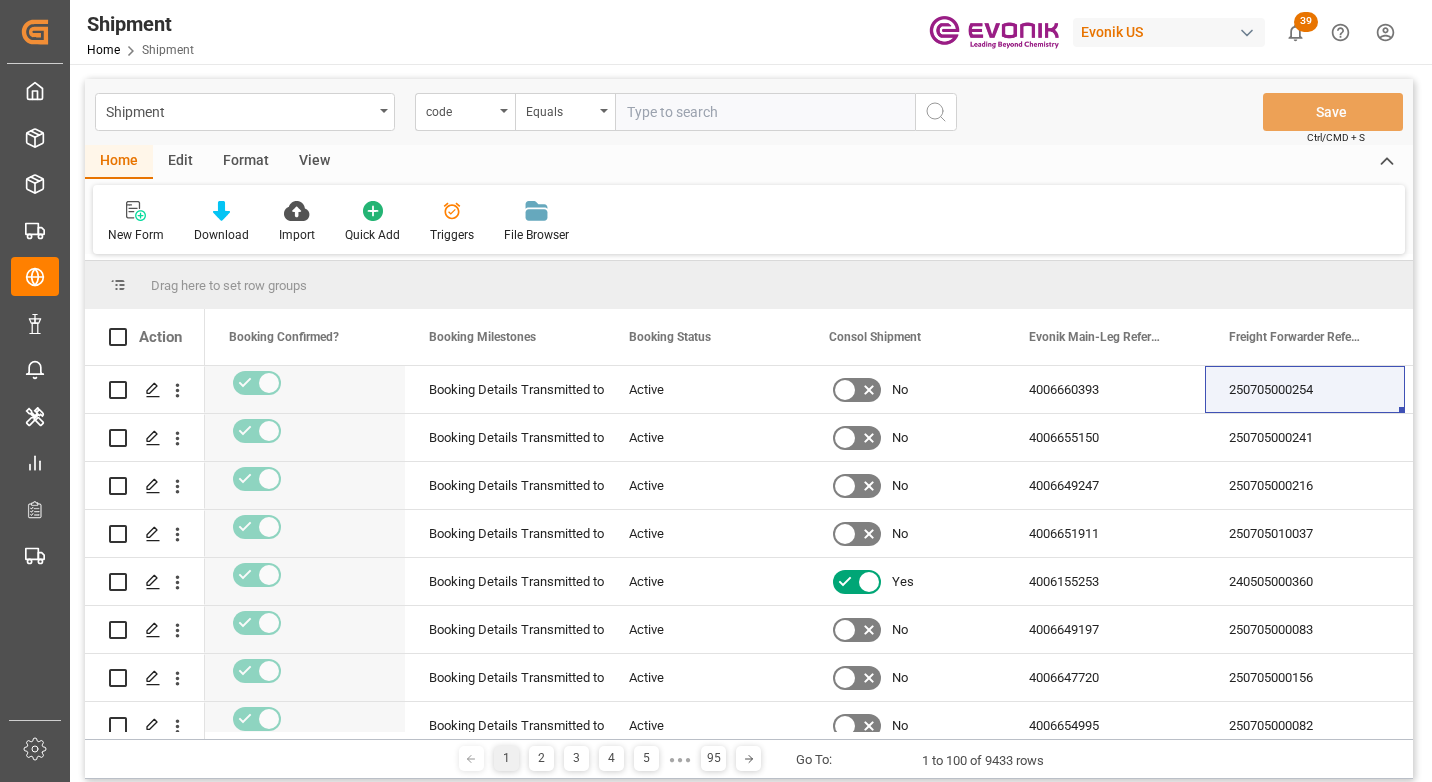 click at bounding box center (765, 112) 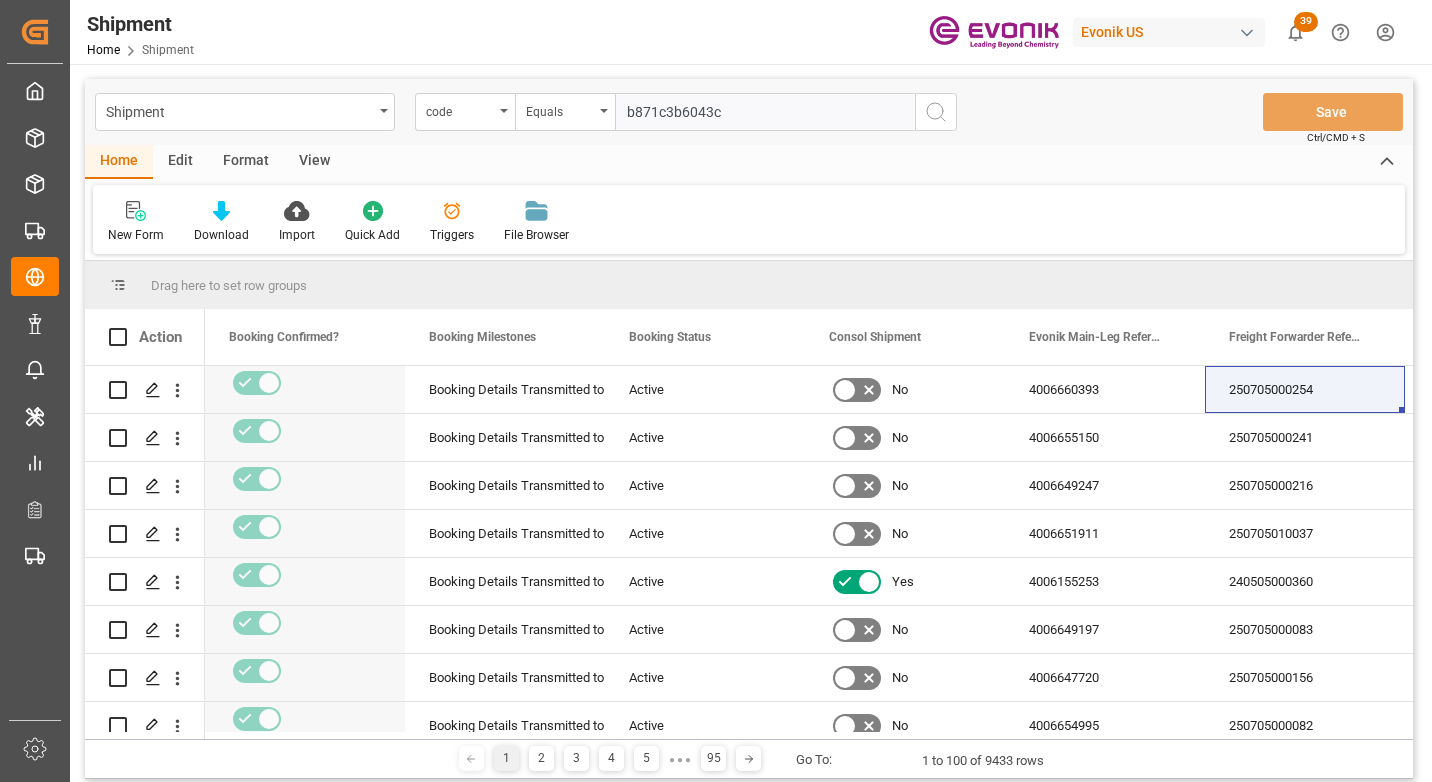 type 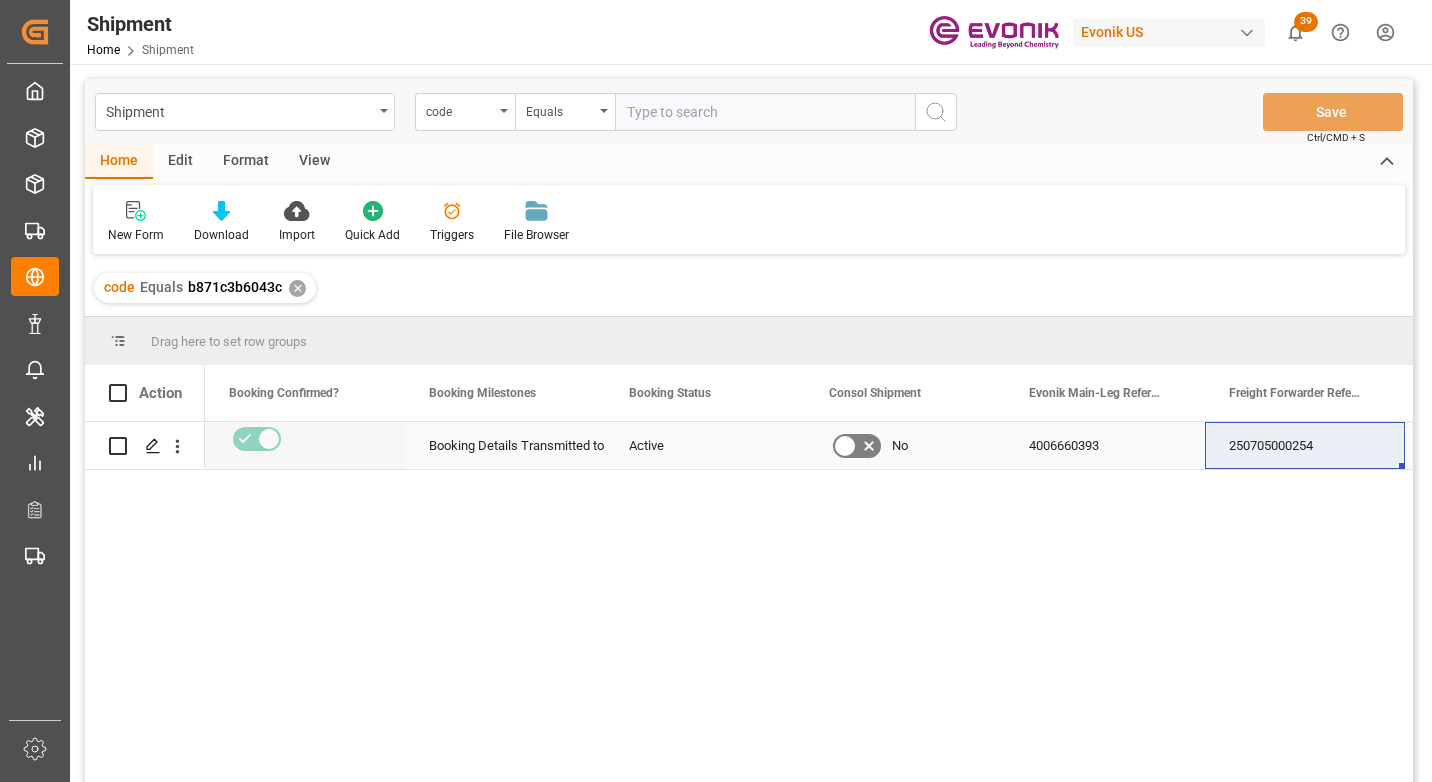 click on "250705000254" at bounding box center (1305, 445) 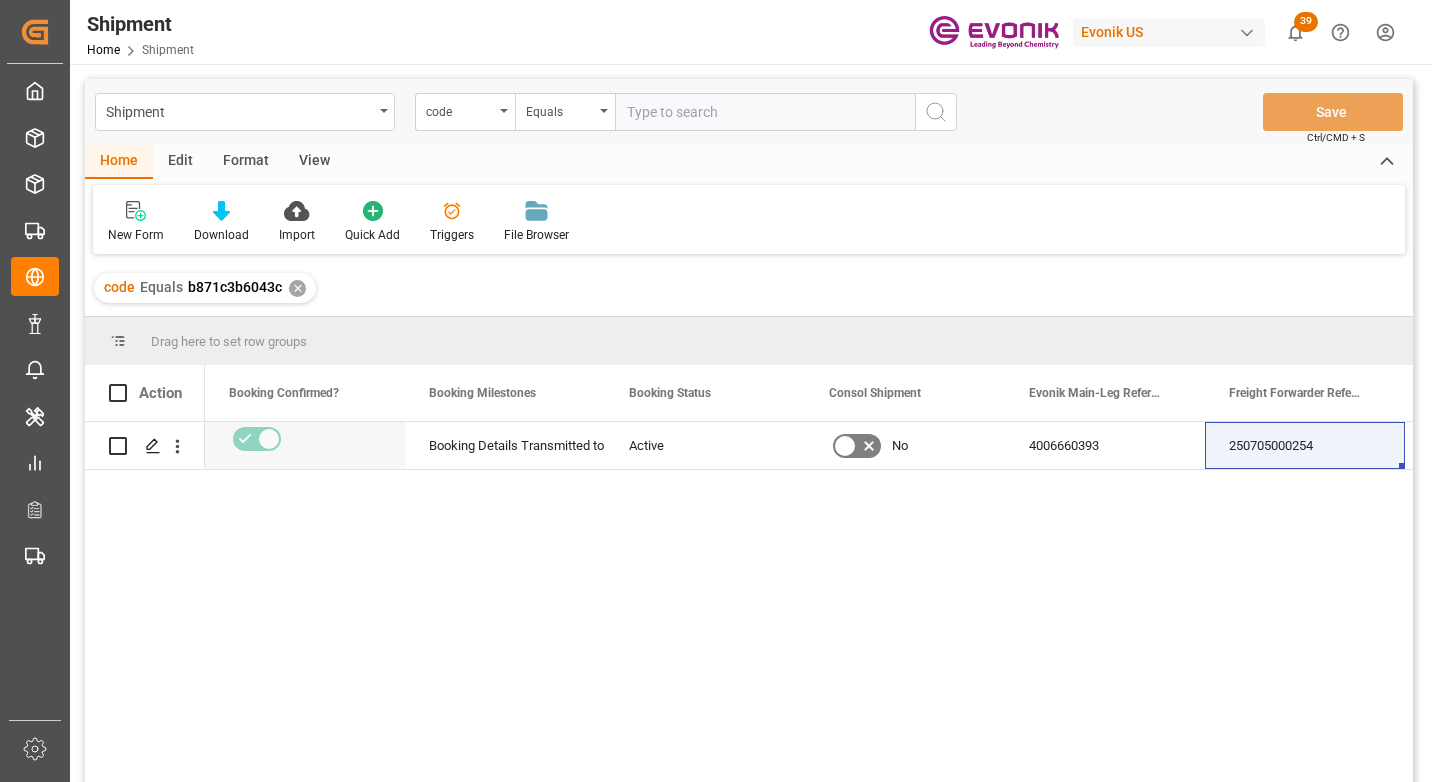 click on "✕" at bounding box center [297, 288] 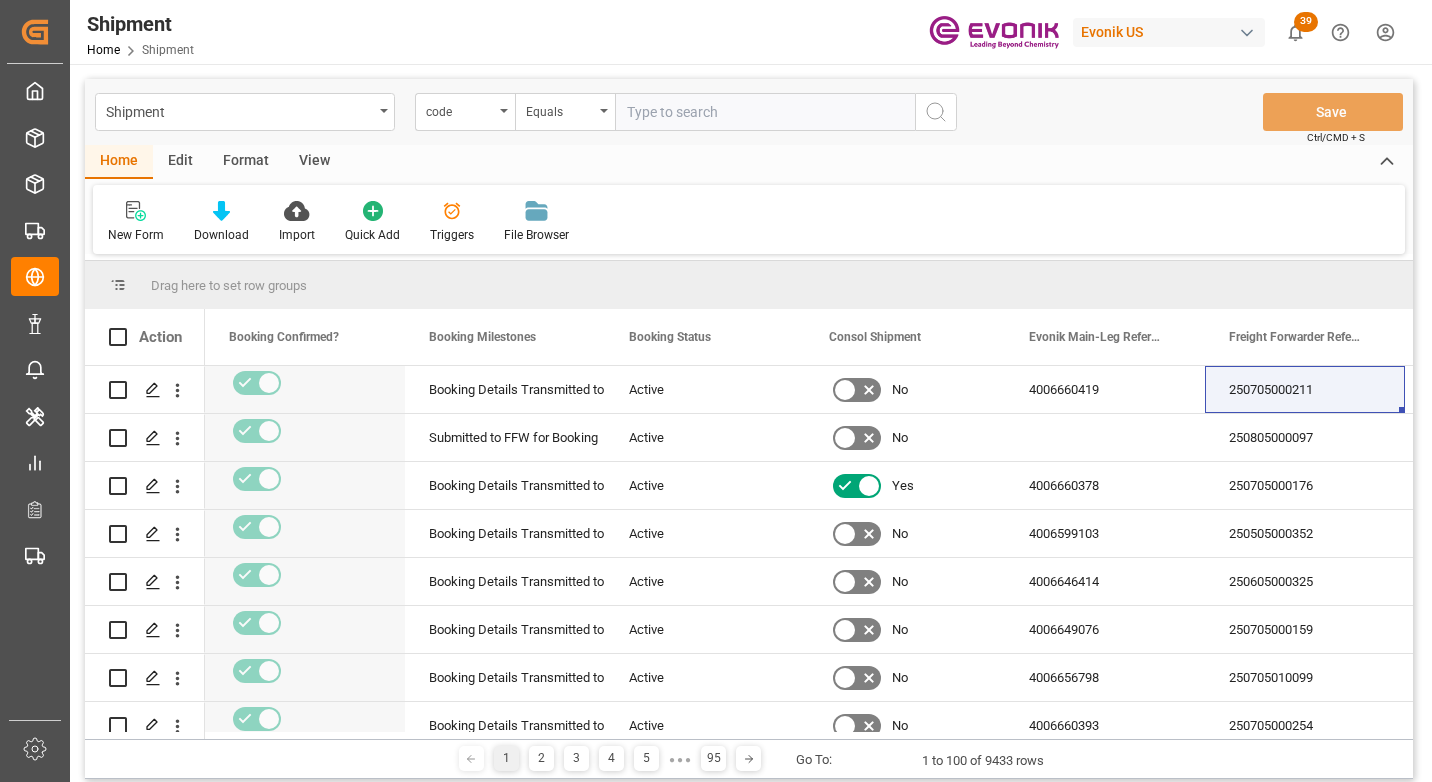 click on "code" at bounding box center (460, 109) 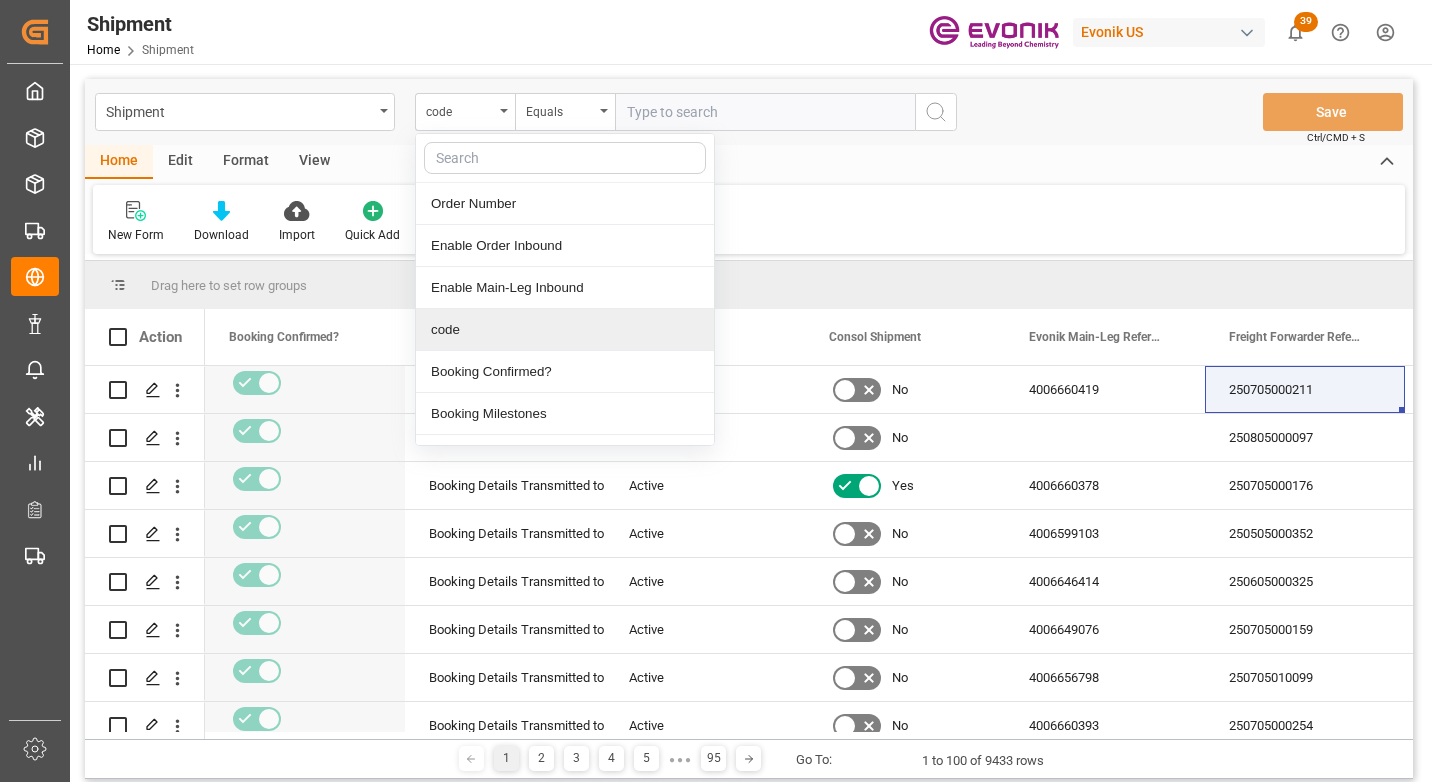 type on "o" 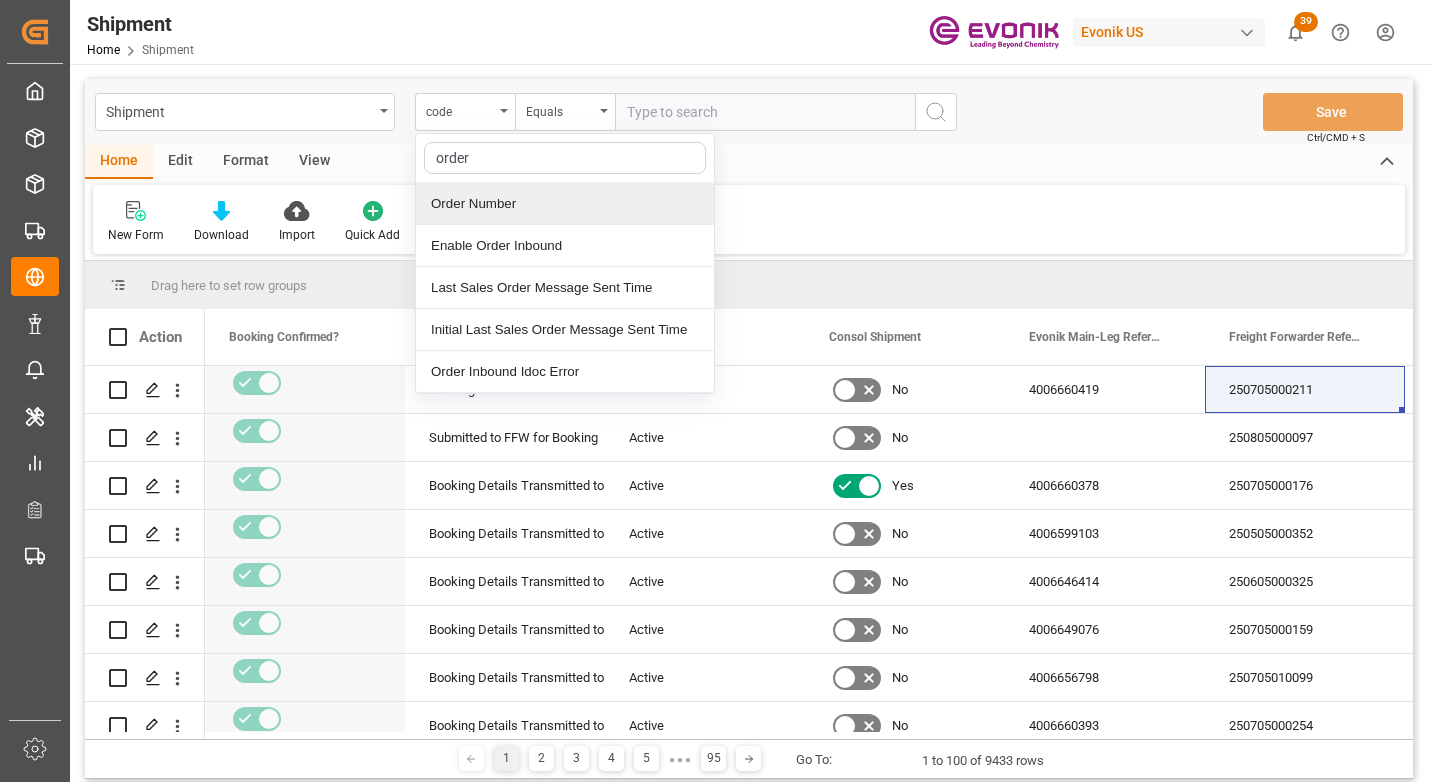 click on "Order Number" at bounding box center [565, 204] 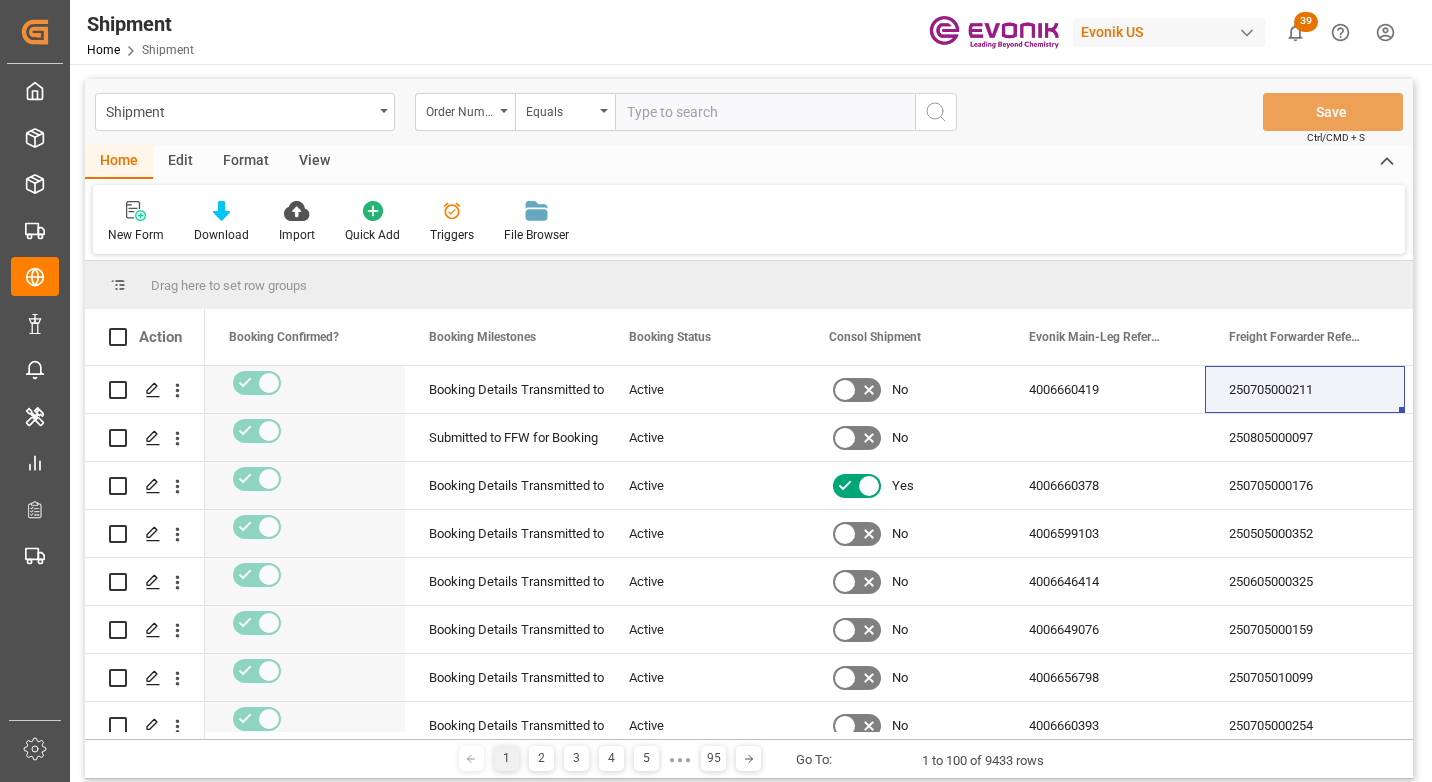 click at bounding box center [765, 112] 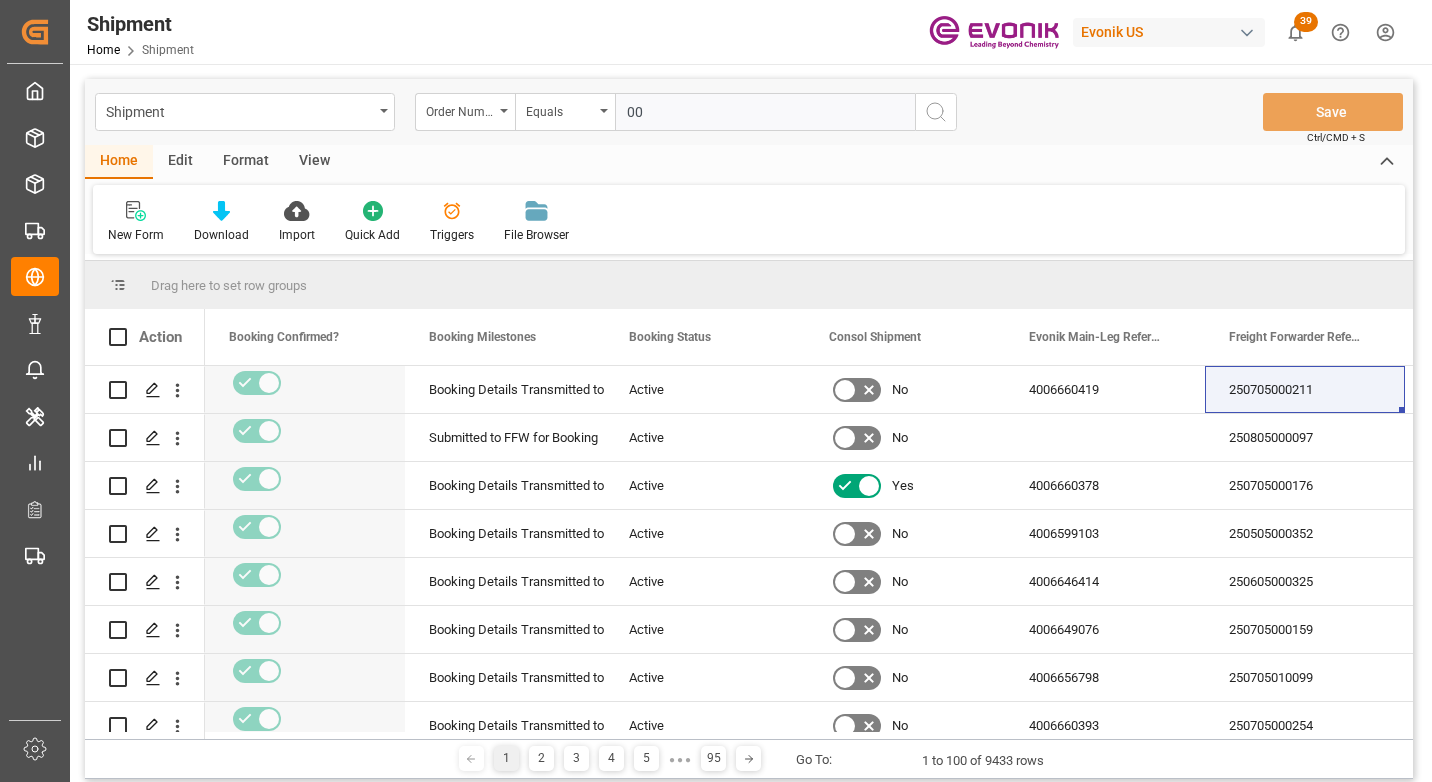 paste on "[NUMBER]" 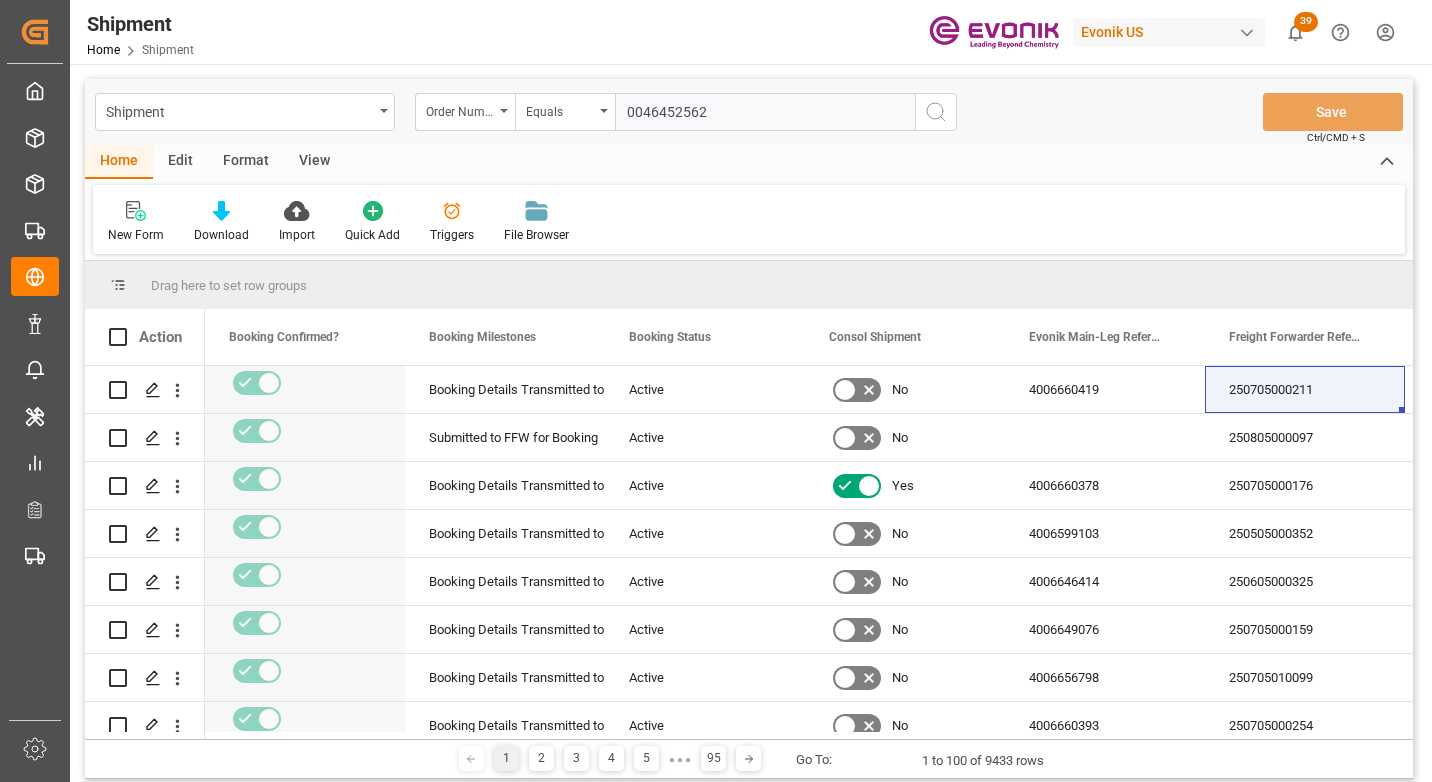 type 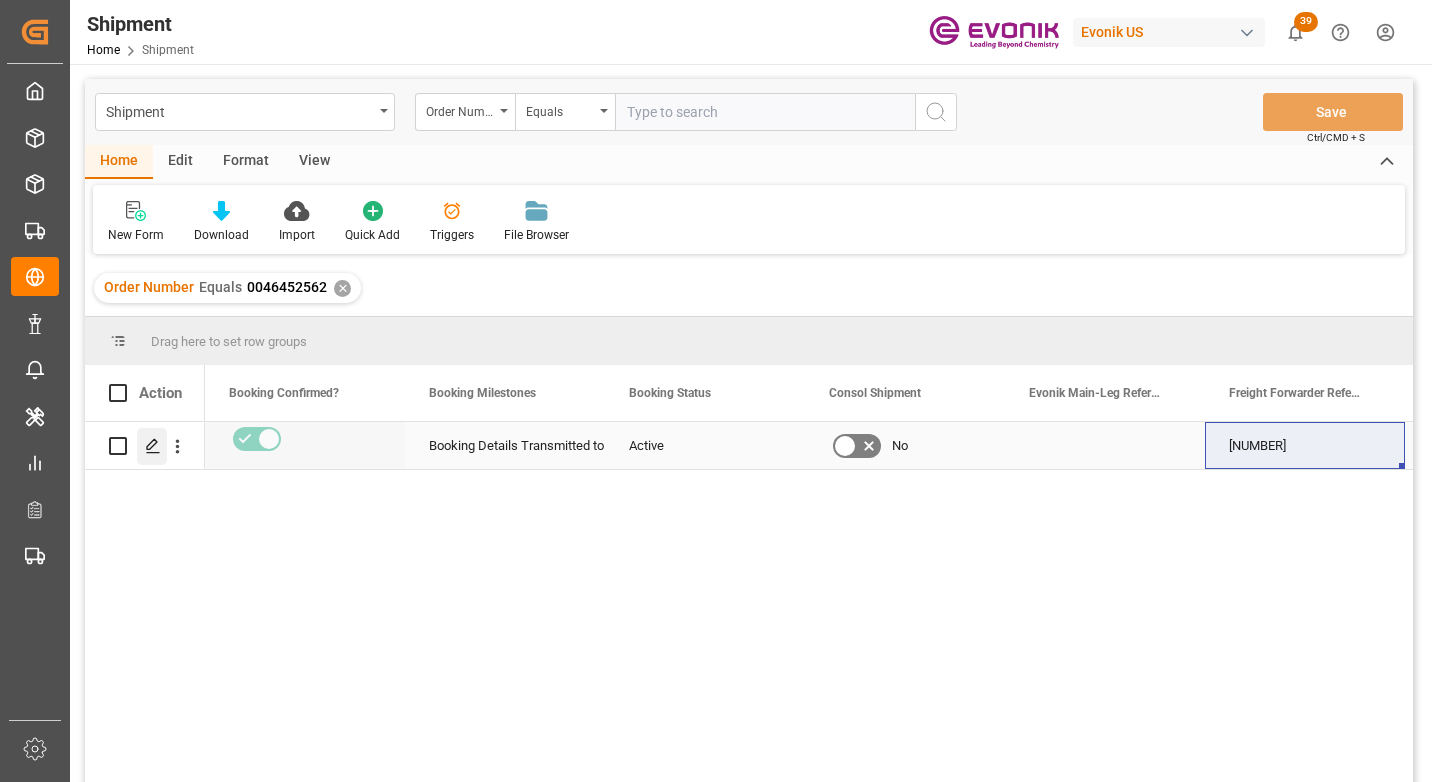 click at bounding box center [153, 446] 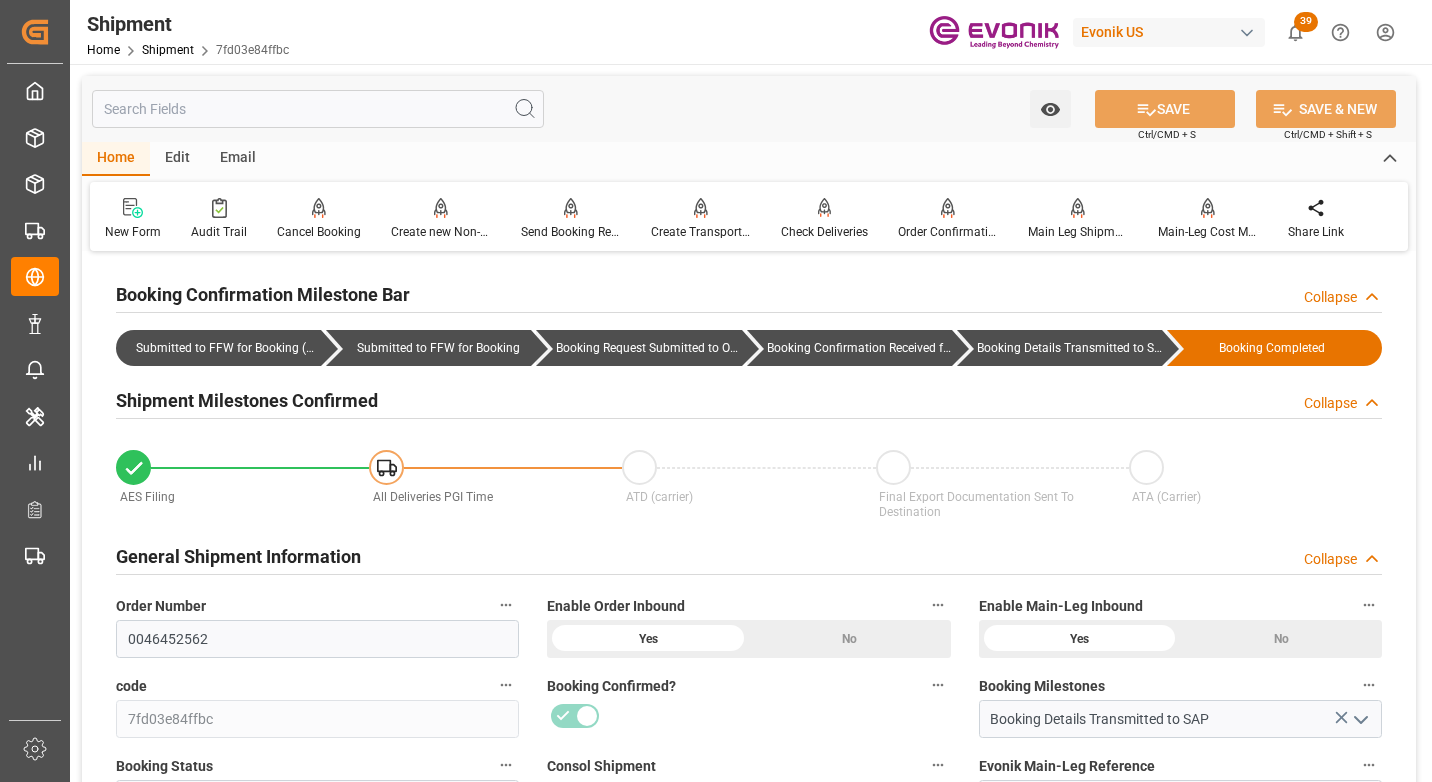 click at bounding box center (318, 109) 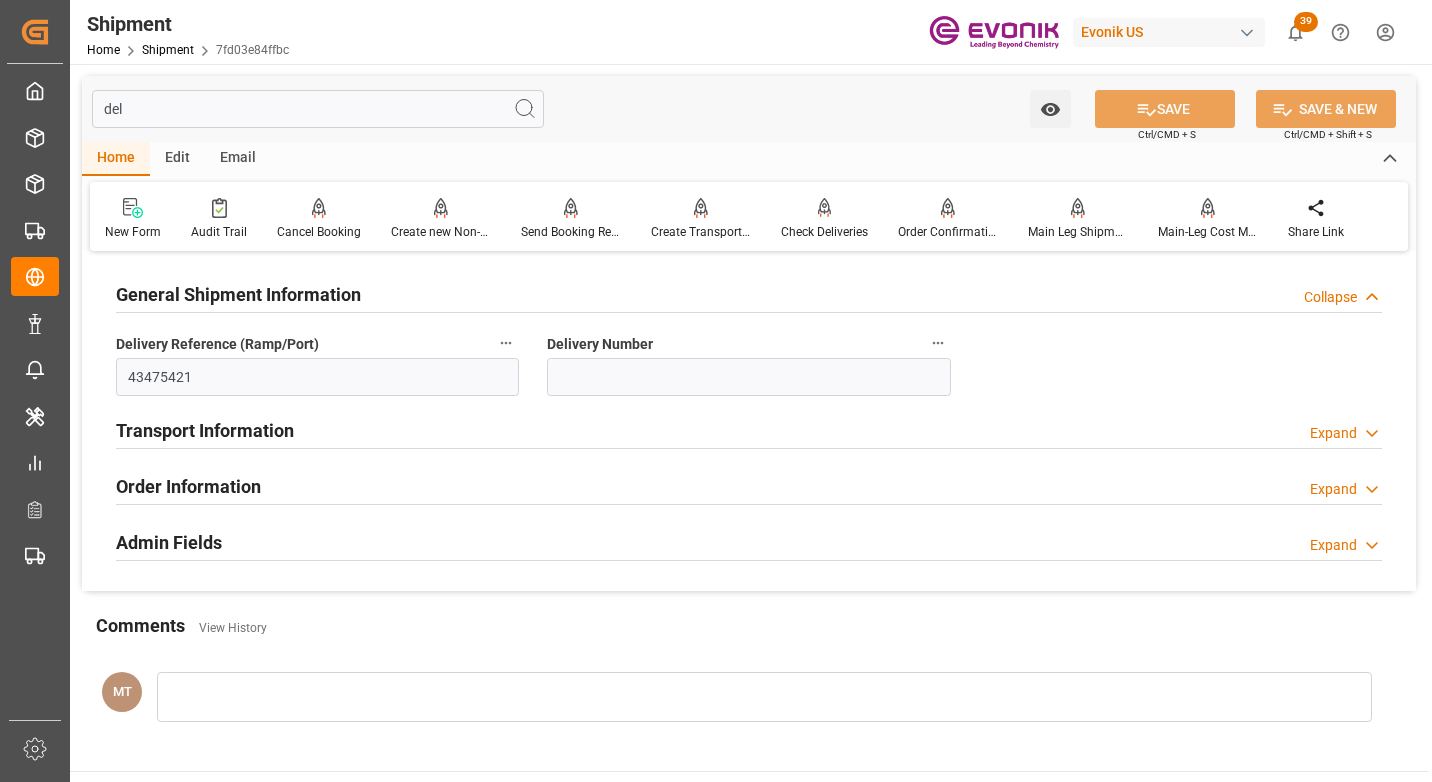 type on "del" 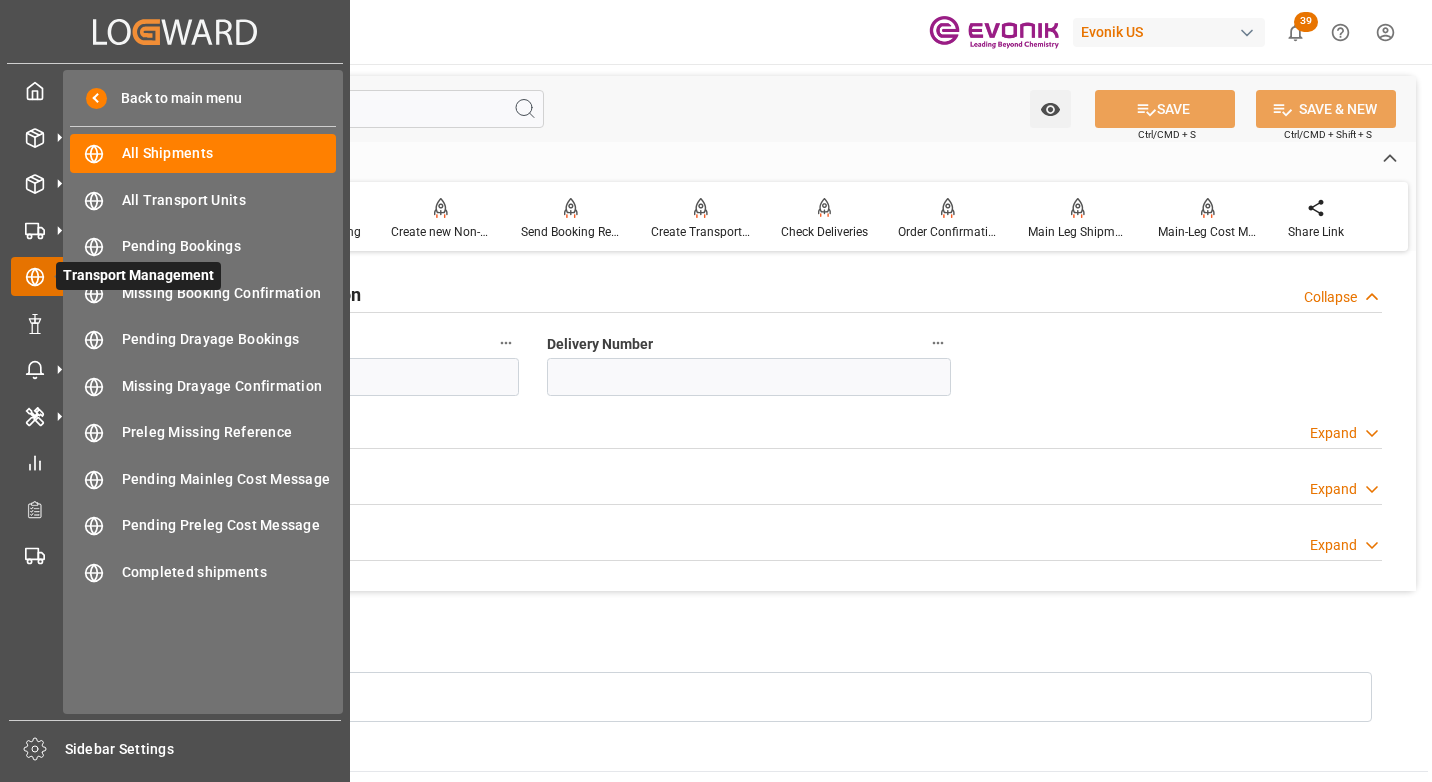 click at bounding box center [59, 277] 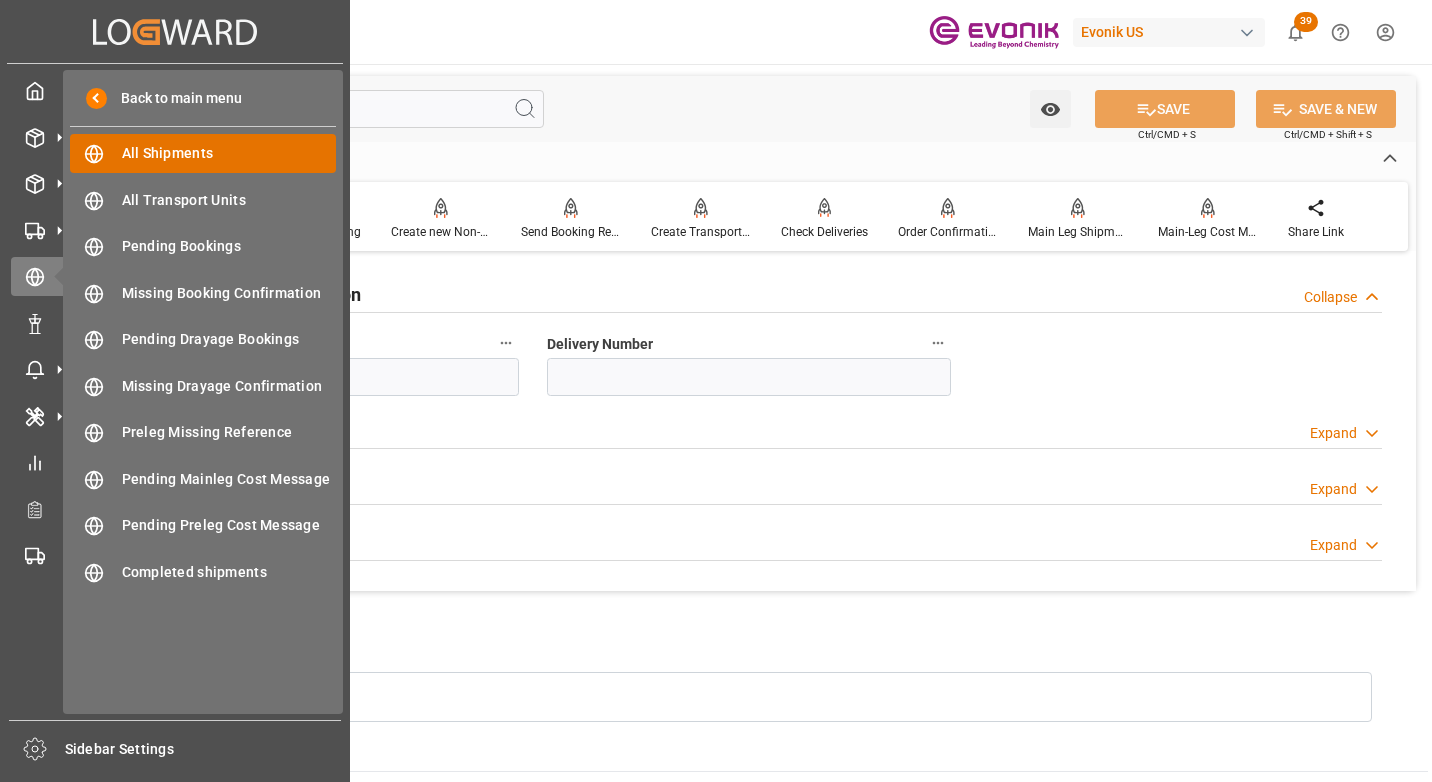 click on "All Shipments" at bounding box center [229, 153] 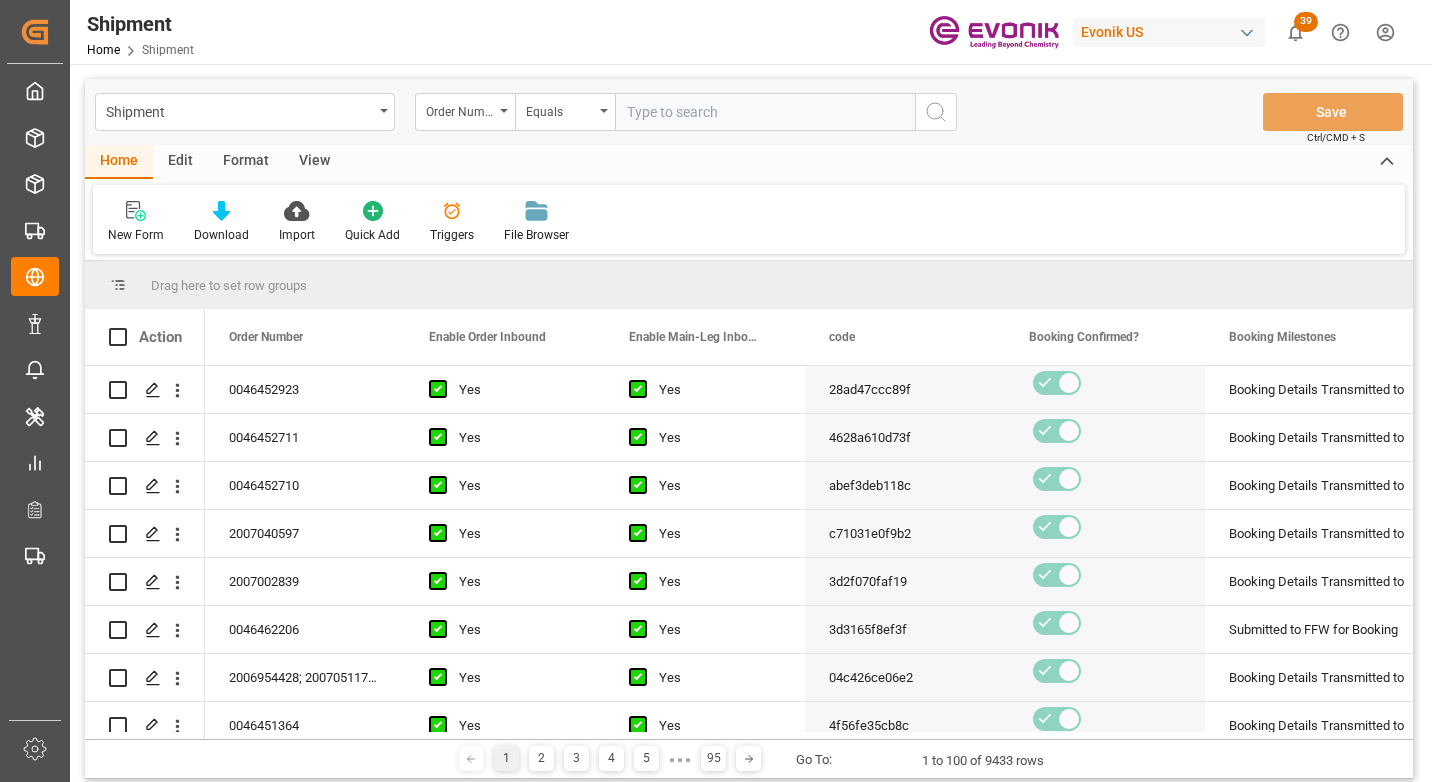click at bounding box center (765, 112) 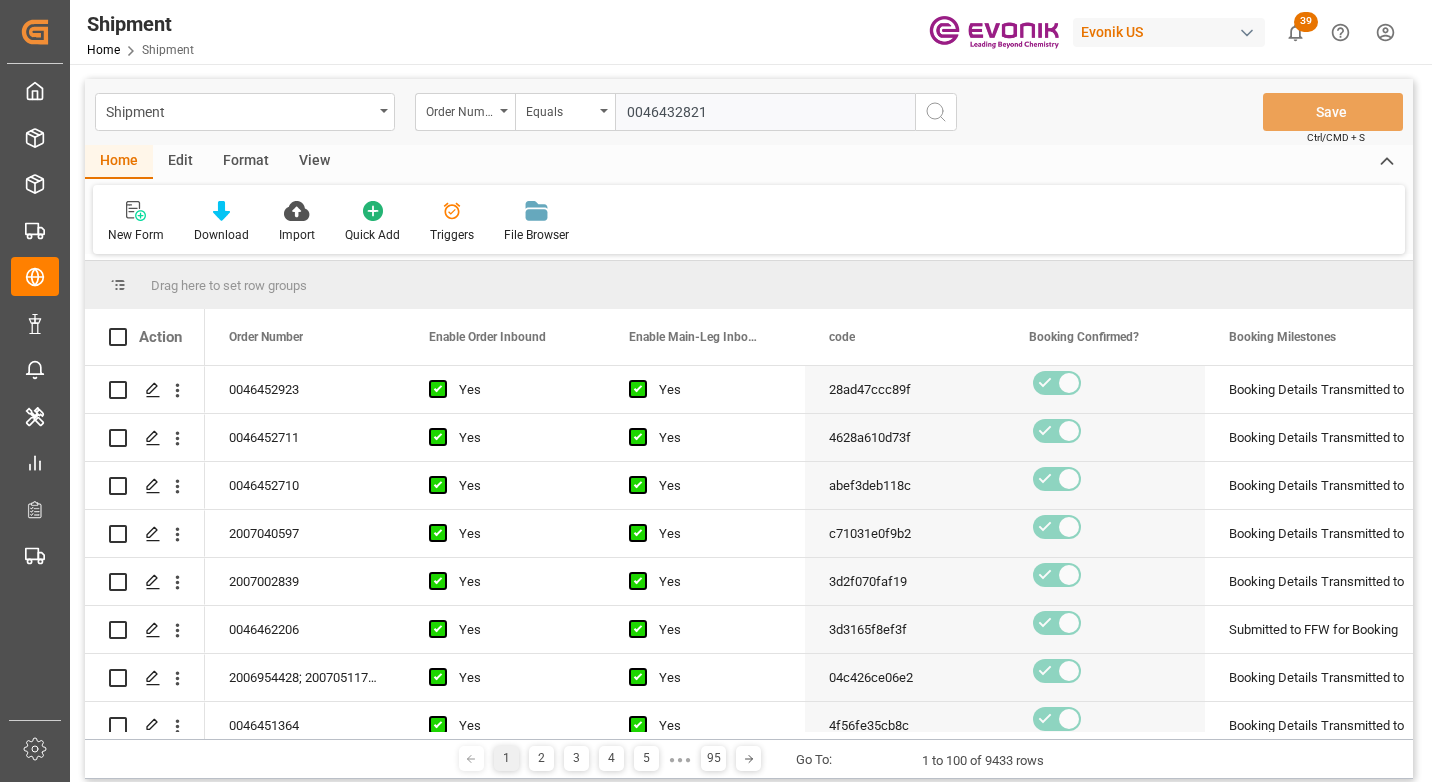 type 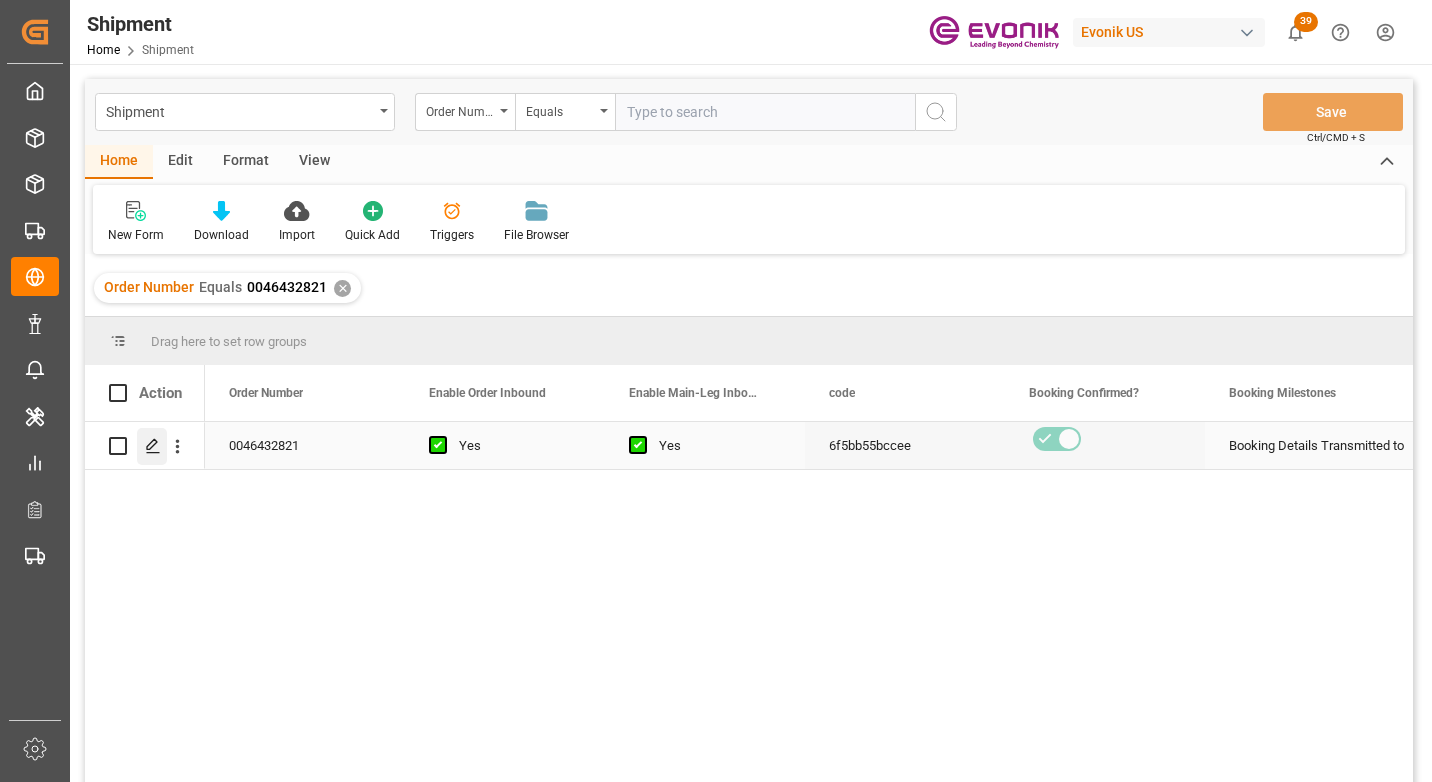 click at bounding box center [153, 446] 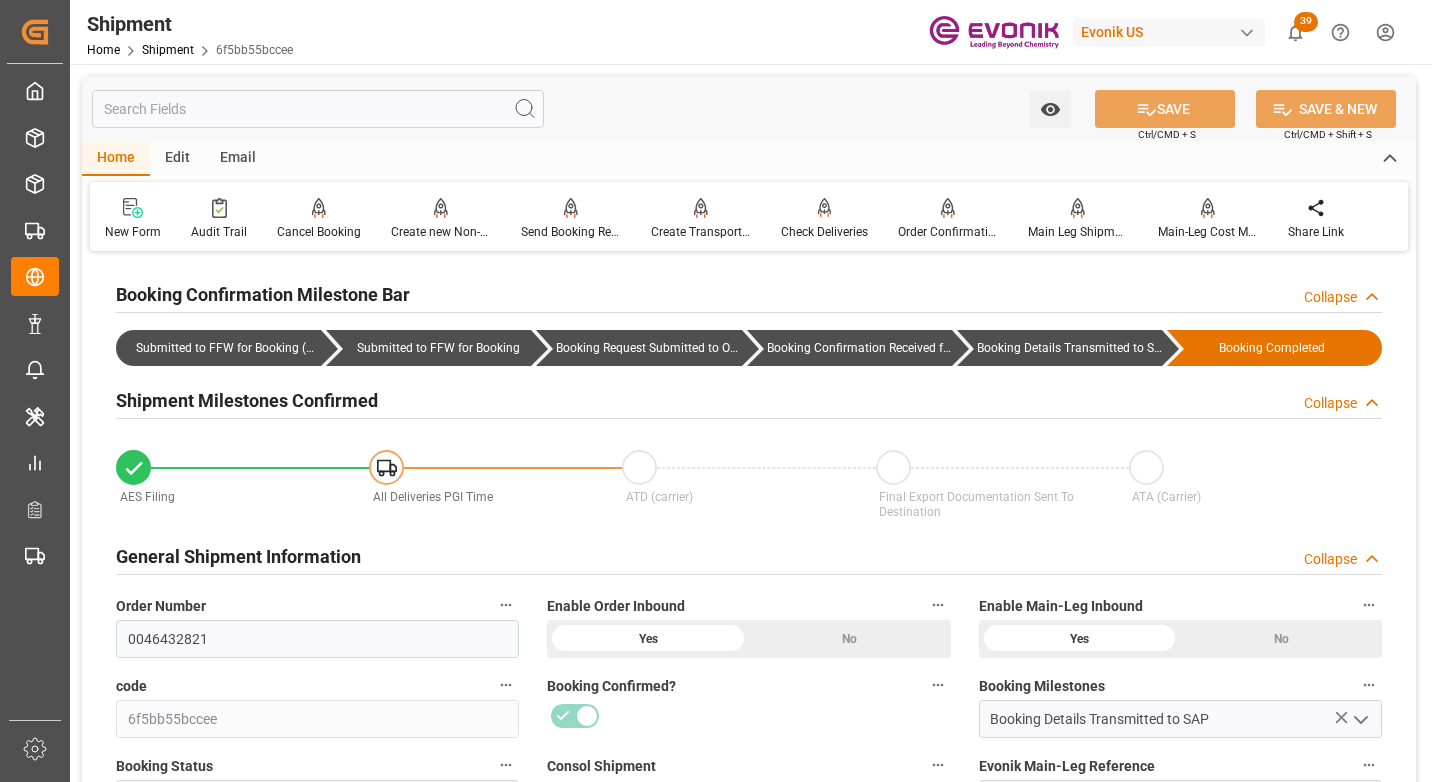 click at bounding box center (318, 109) 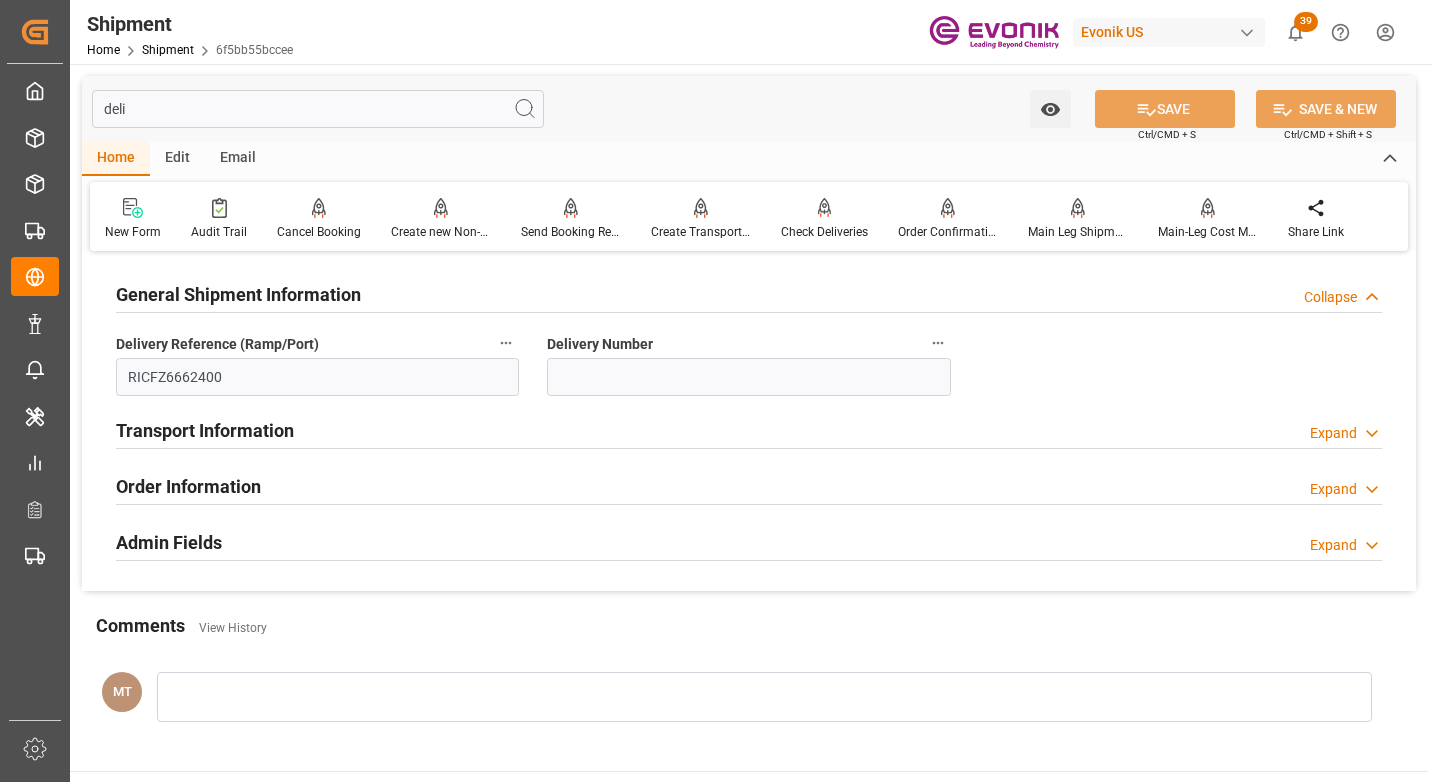 type on "deli" 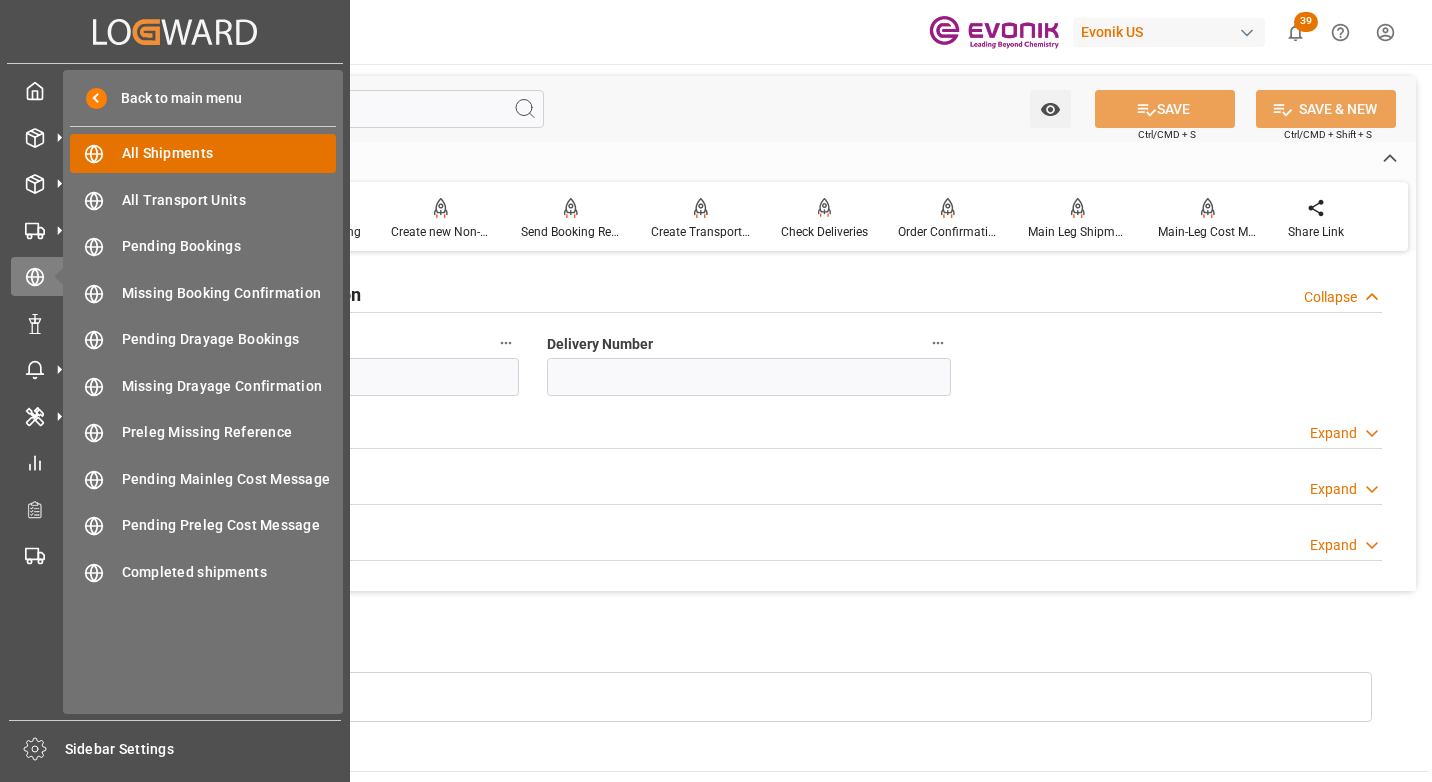 click on "All Shipments" at bounding box center (229, 153) 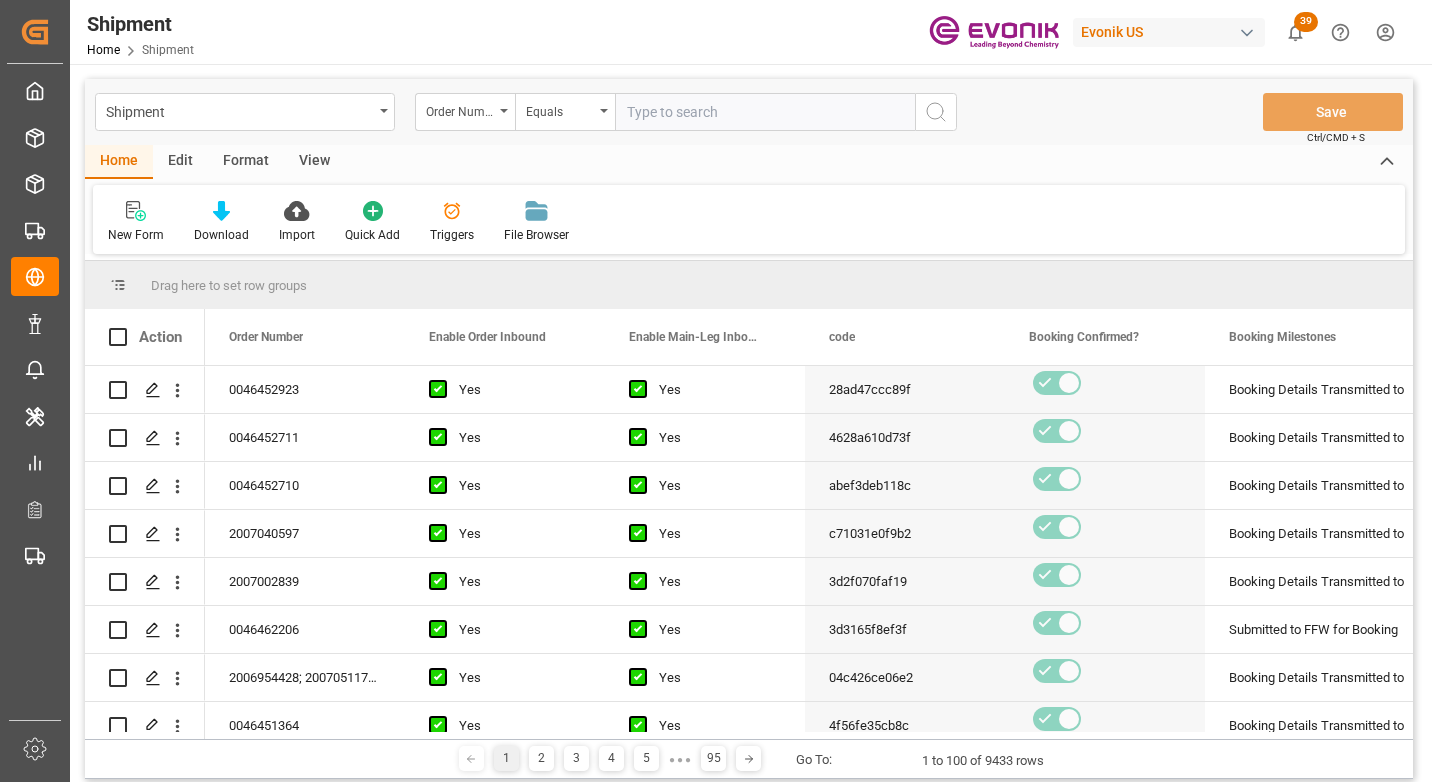 click at bounding box center [765, 112] 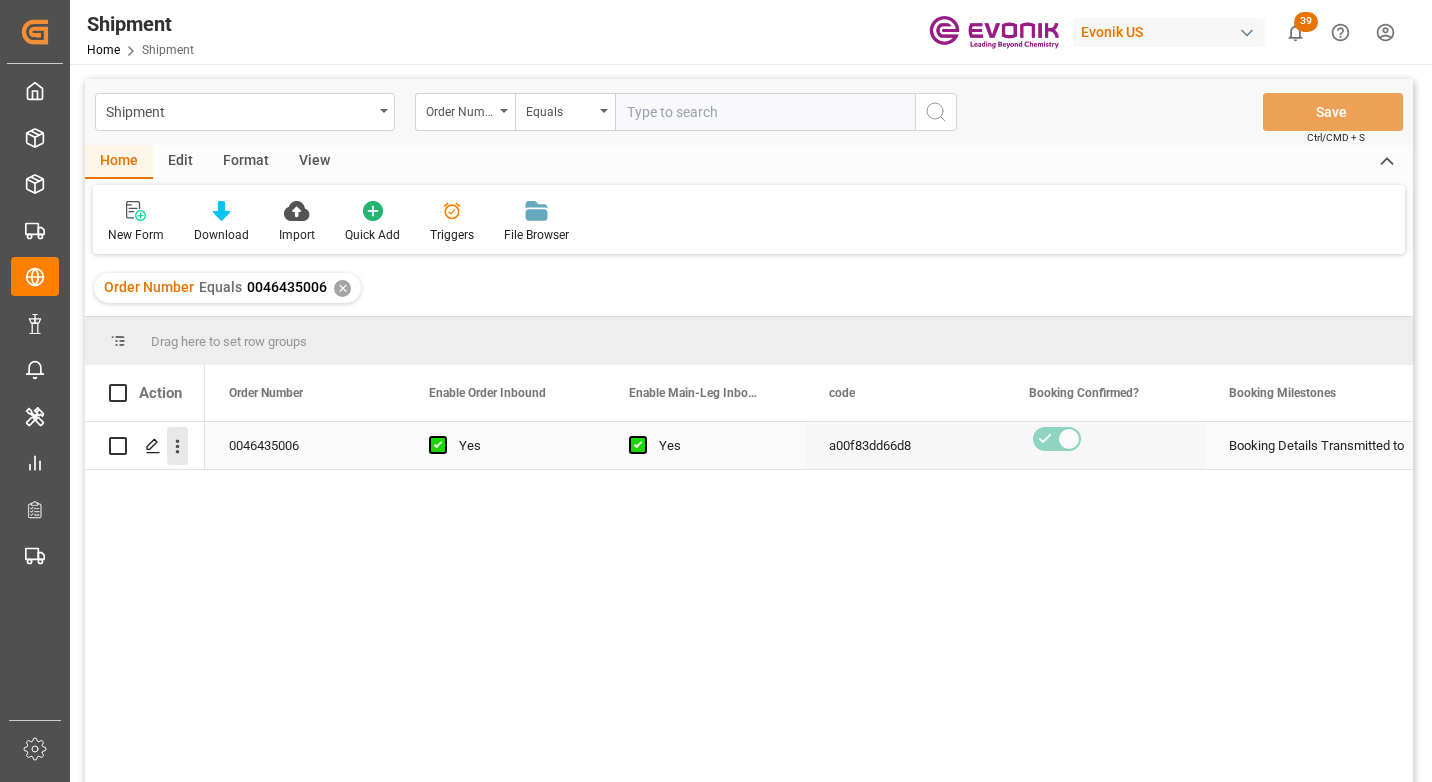 click at bounding box center (177, 446) 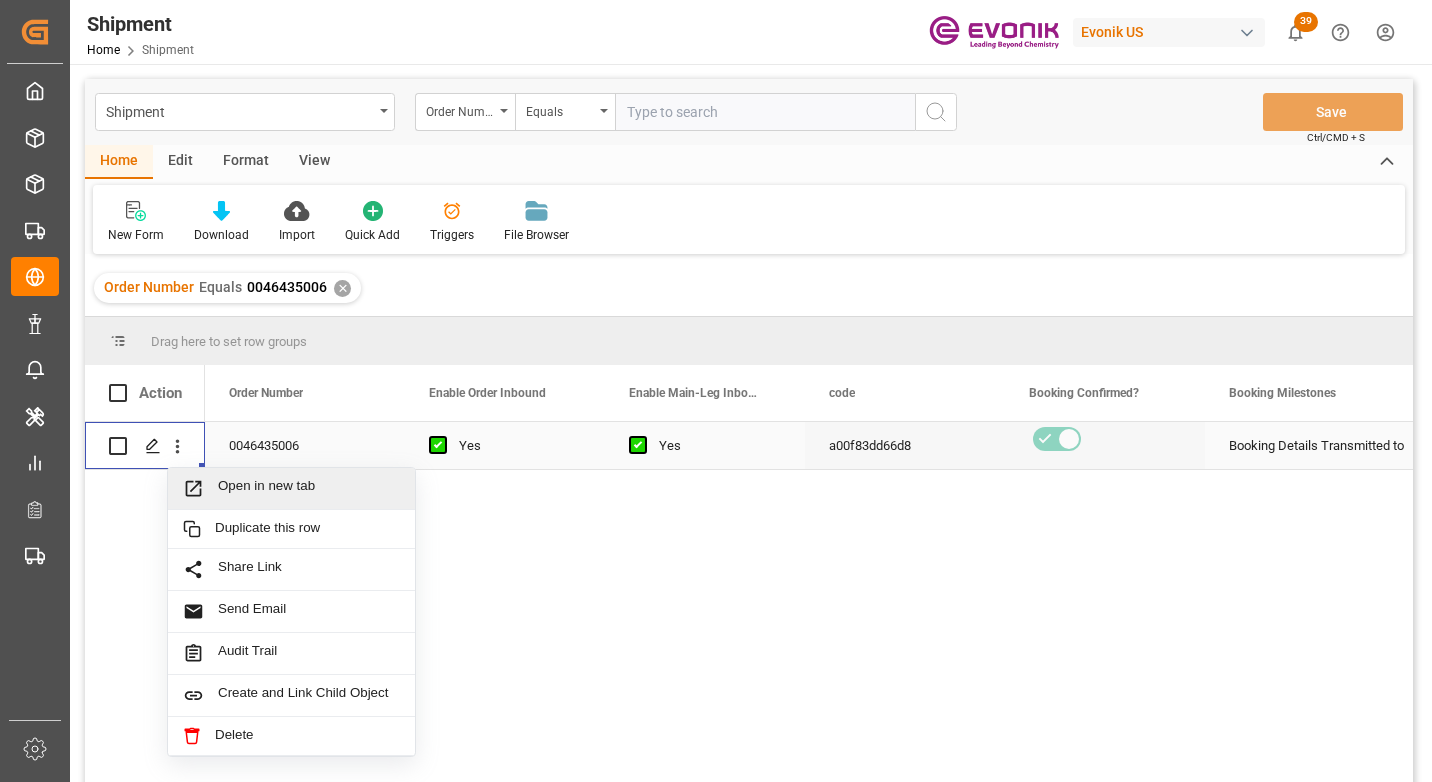 click on "Open in new tab" at bounding box center (309, 488) 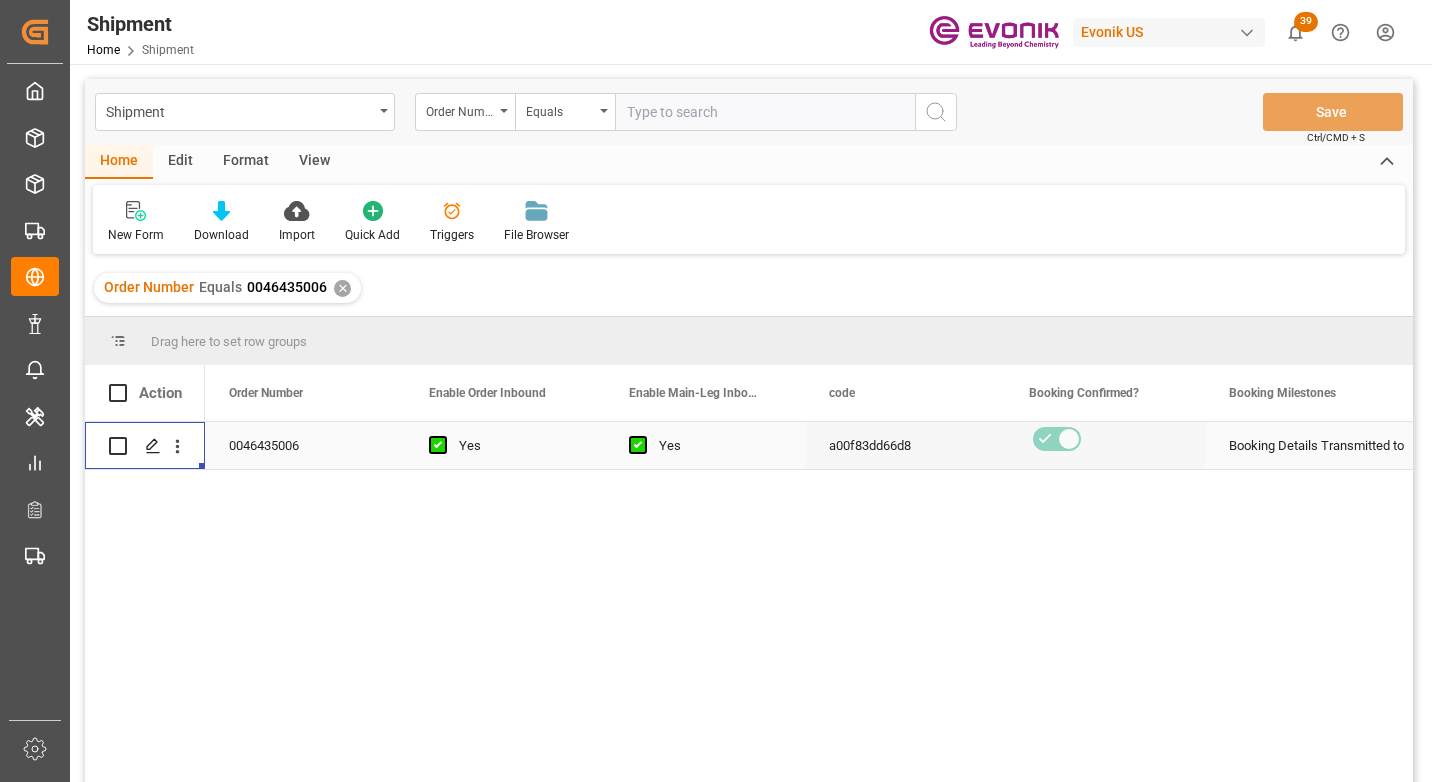 click on "✕" at bounding box center [342, 288] 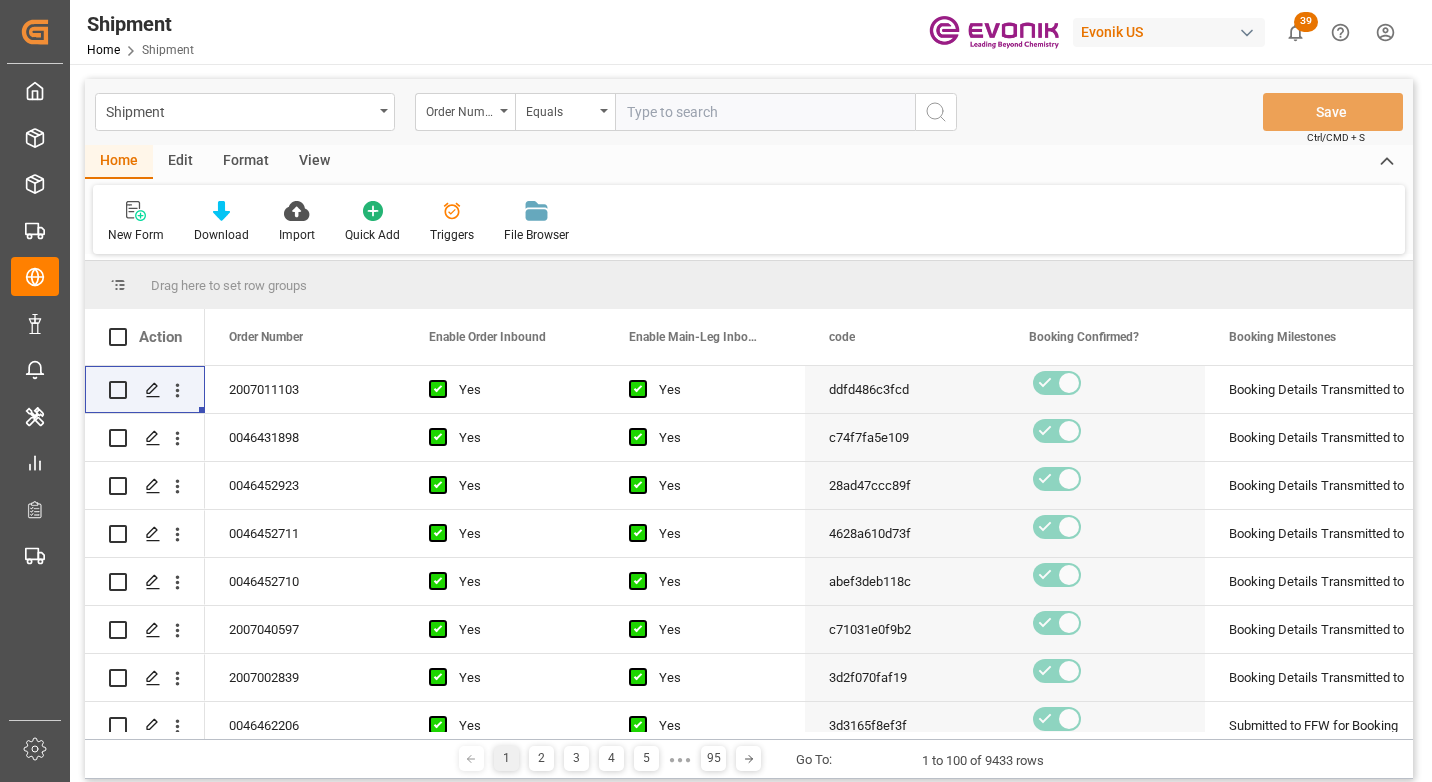 click at bounding box center [765, 112] 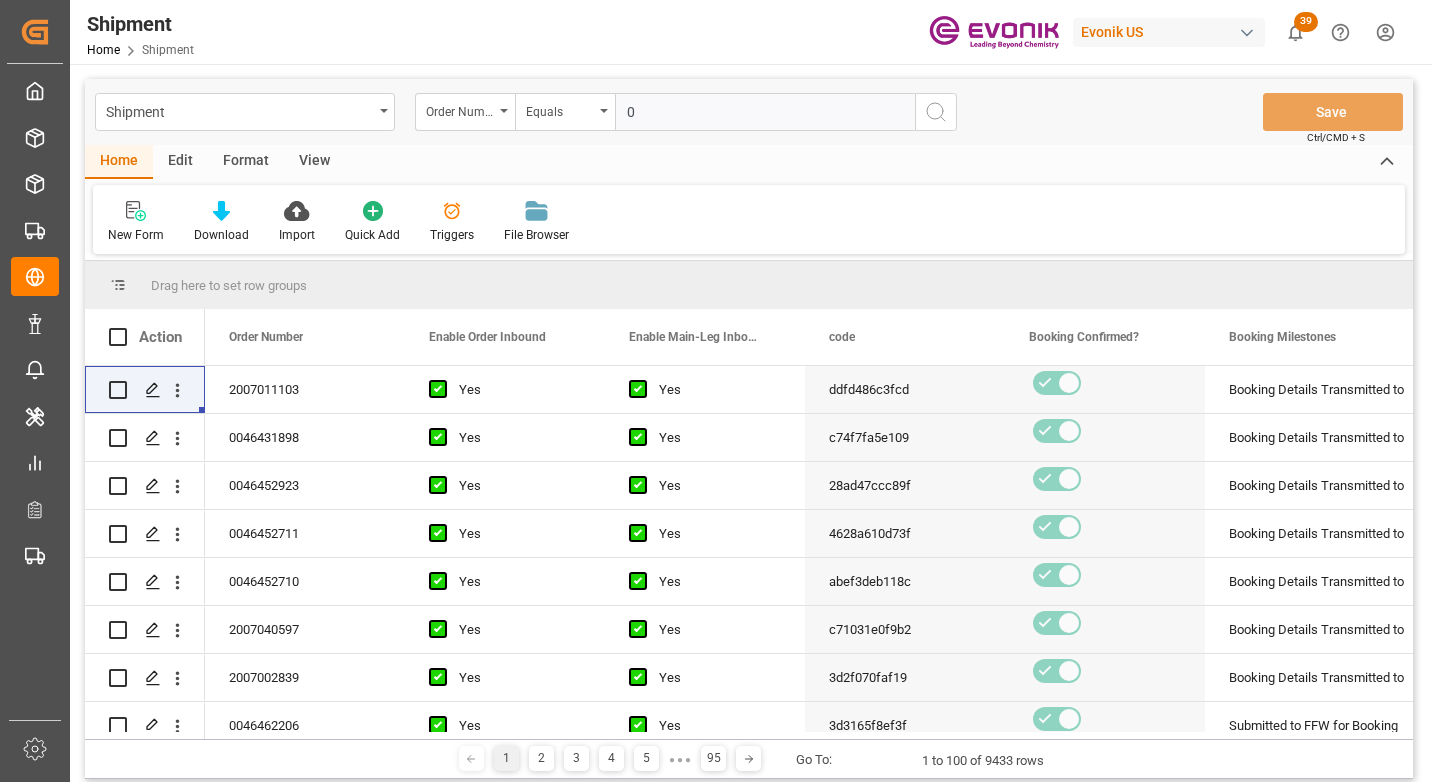 type on "00" 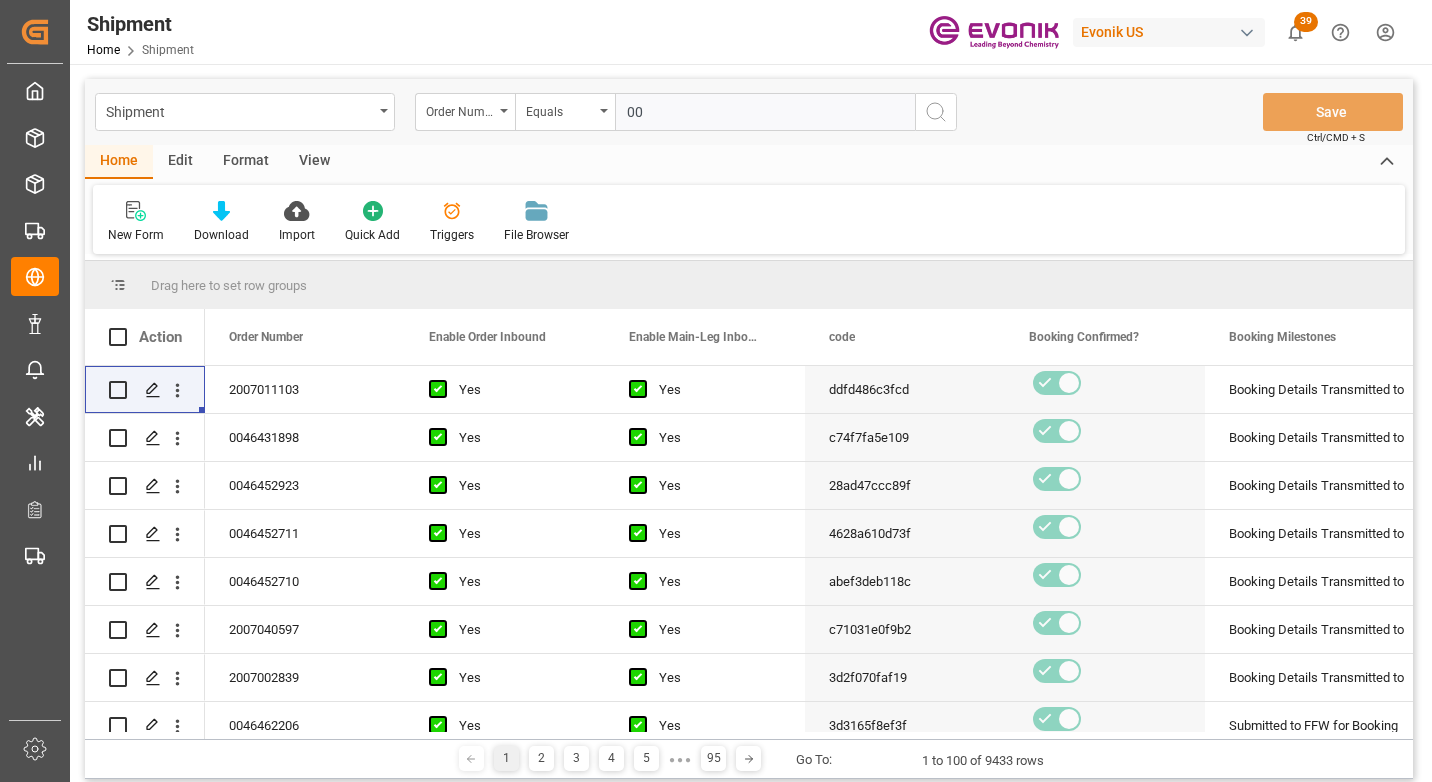 paste on "[NUMBER]" 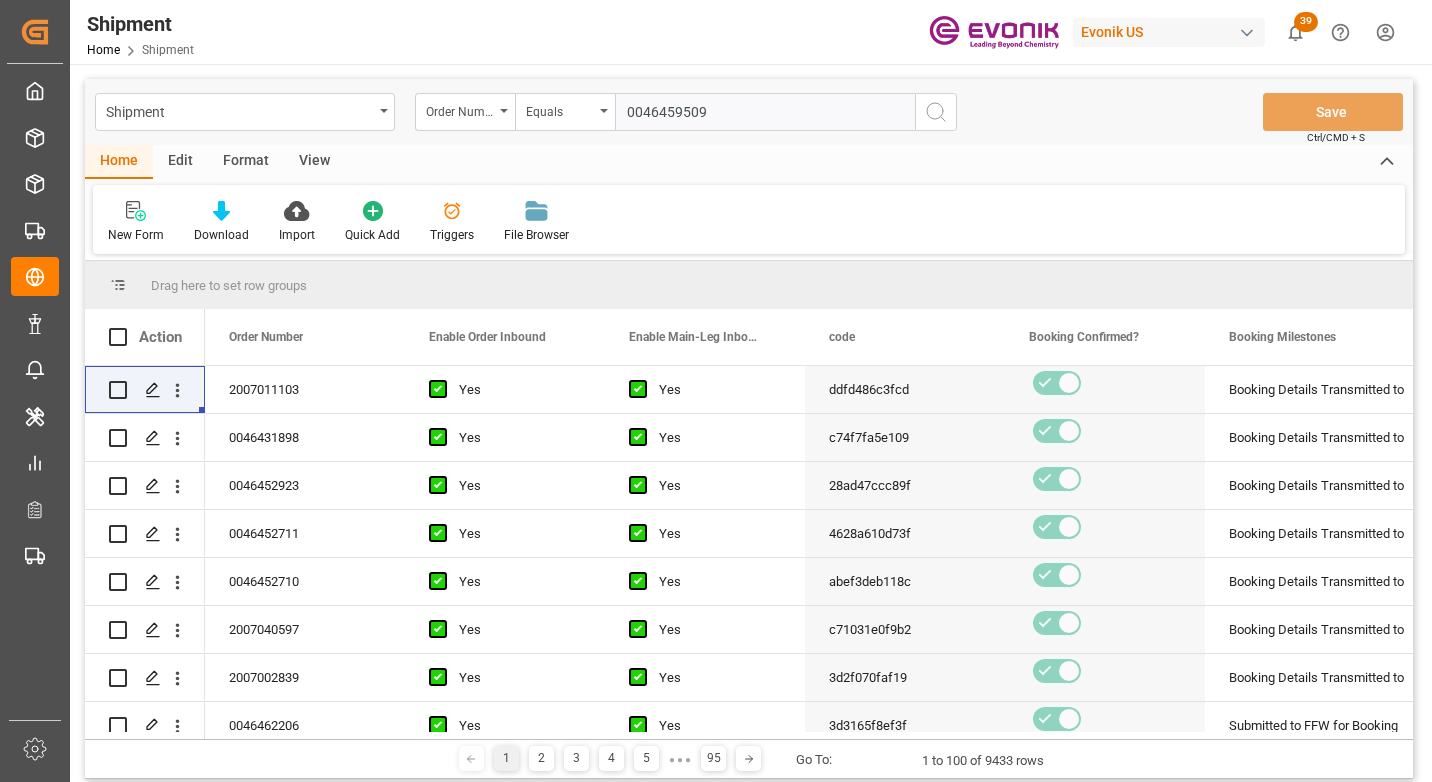 type 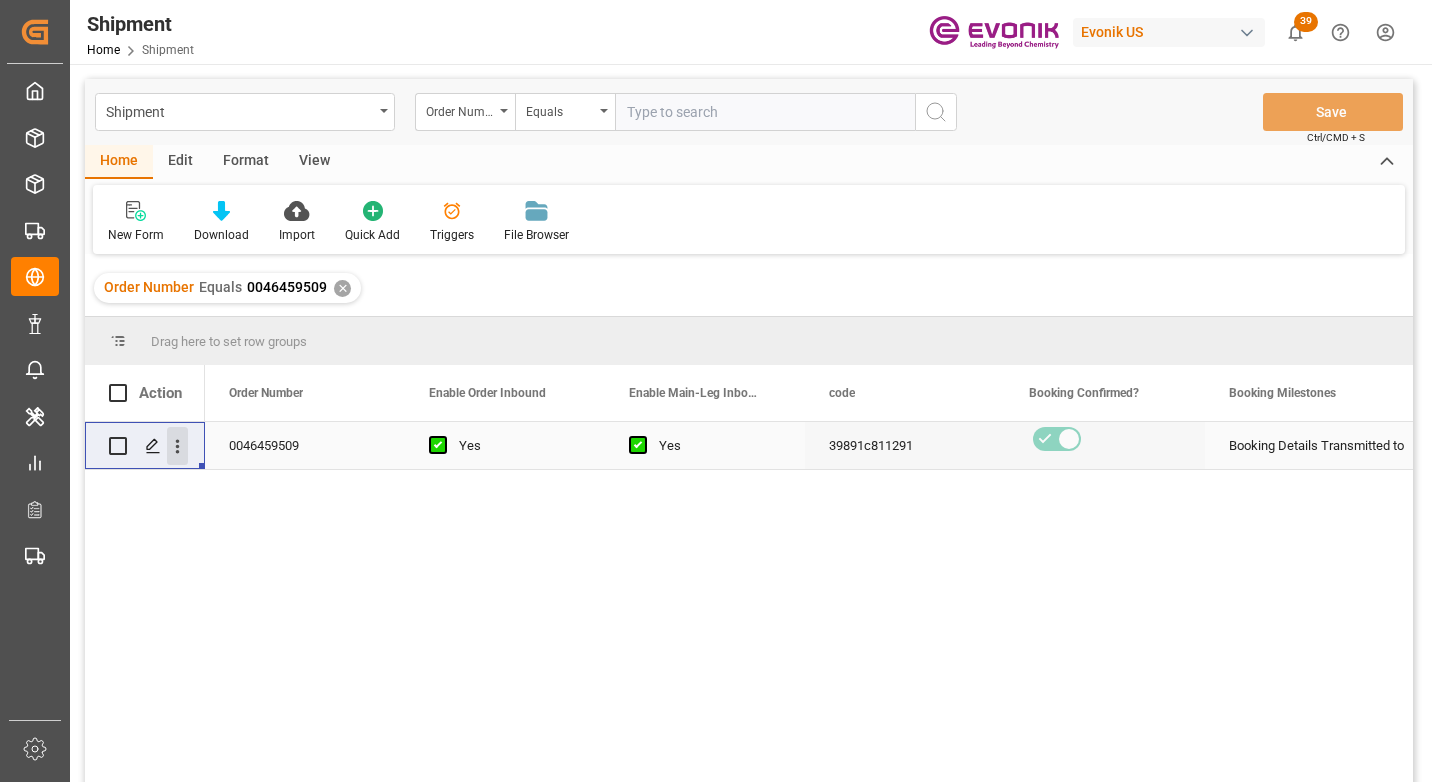 click at bounding box center (177, 446) 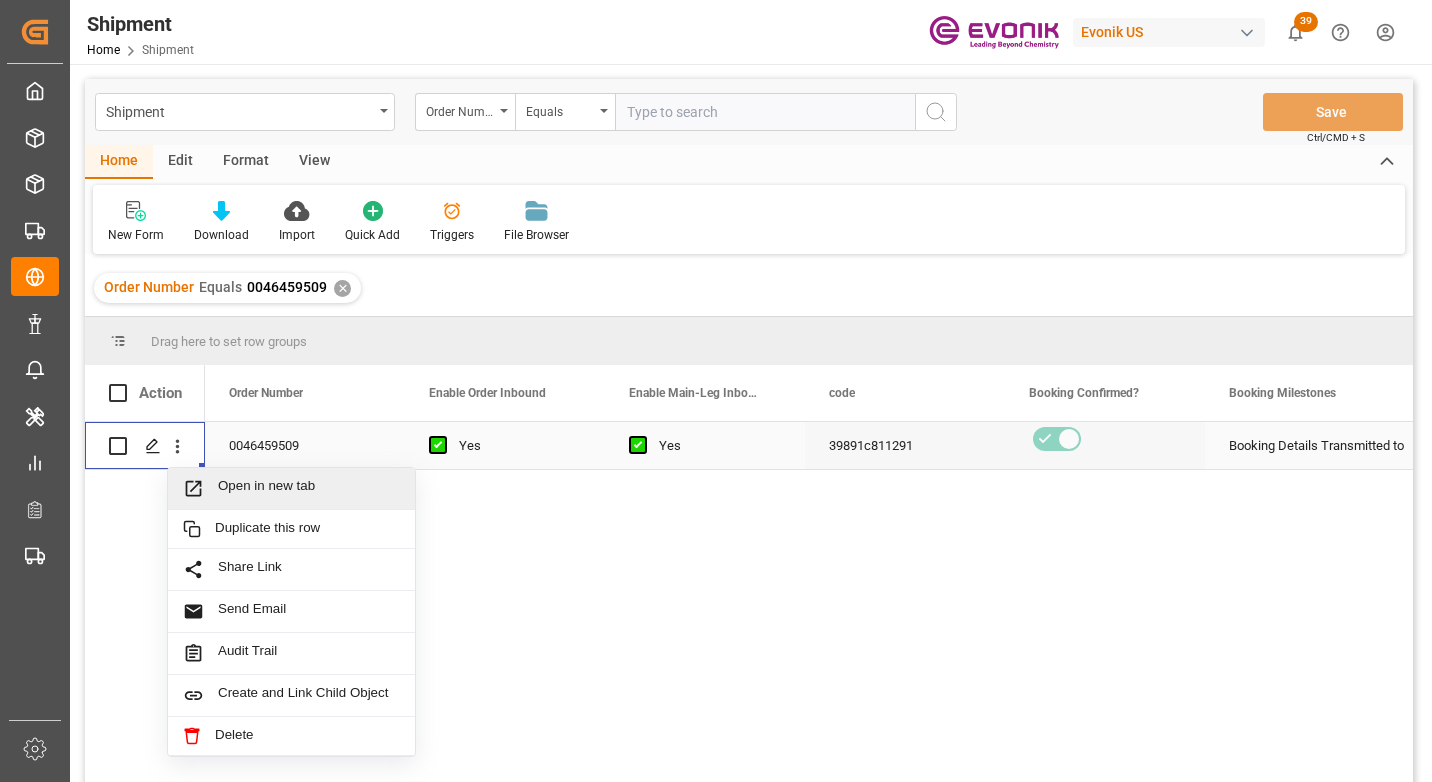 click on "Open in new tab" at bounding box center (309, 488) 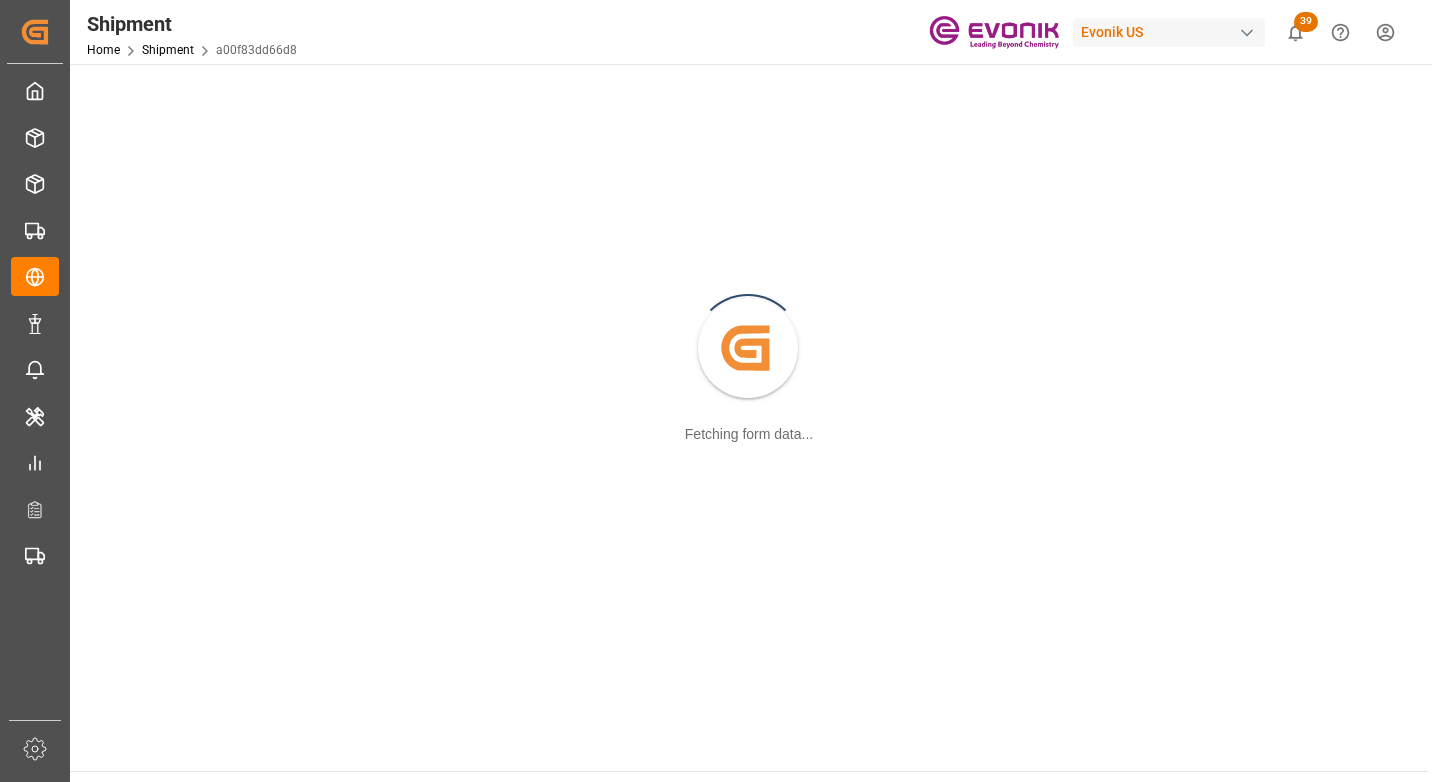 scroll, scrollTop: 0, scrollLeft: 0, axis: both 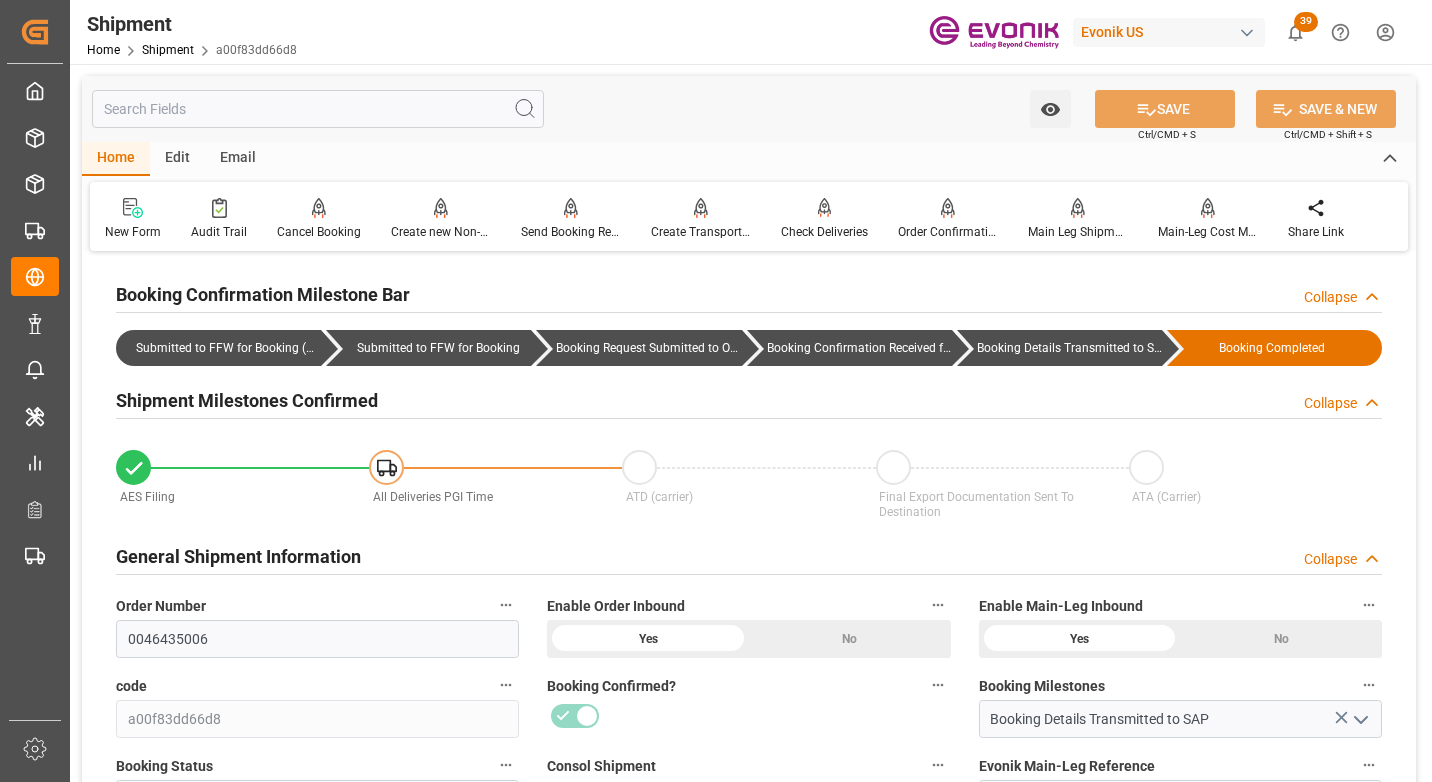 click at bounding box center [318, 109] 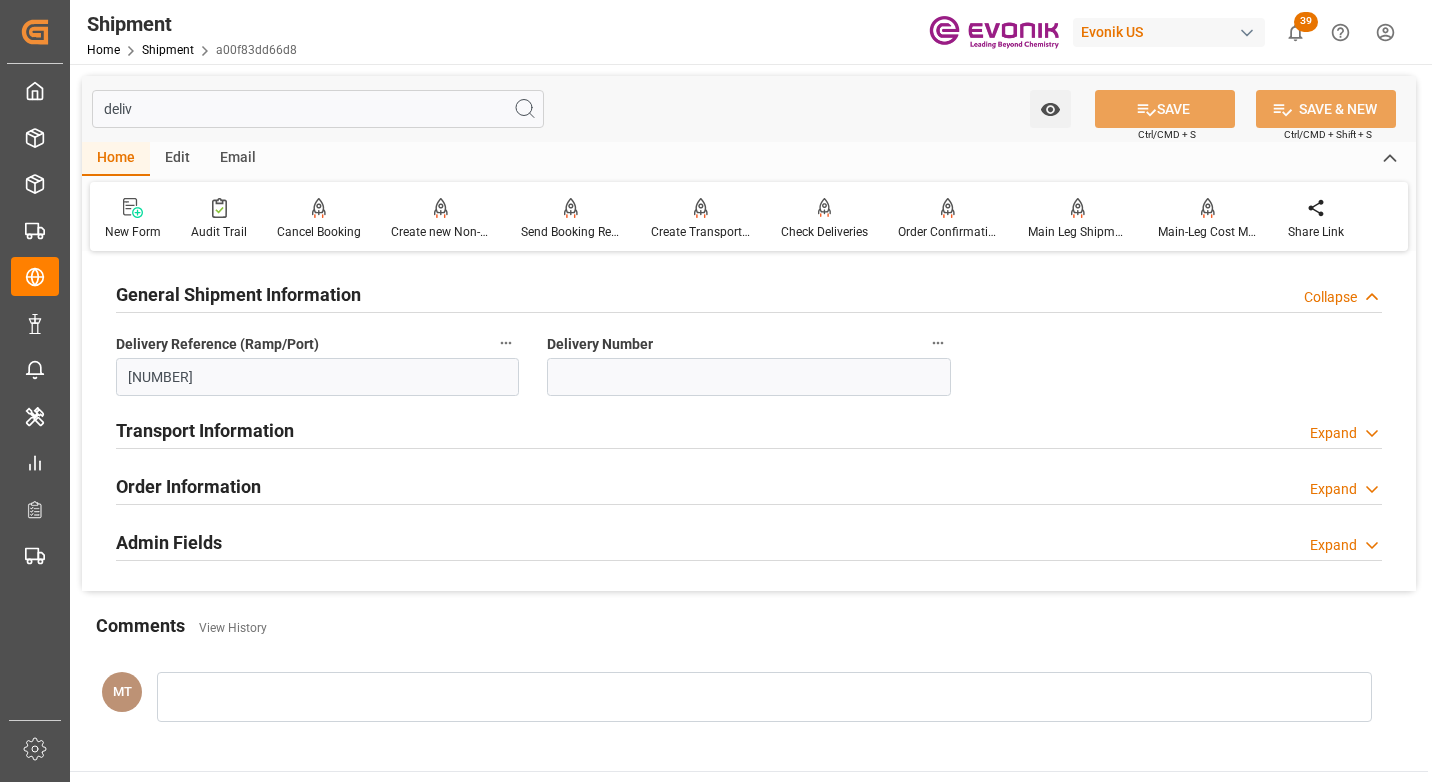 type on "deliv" 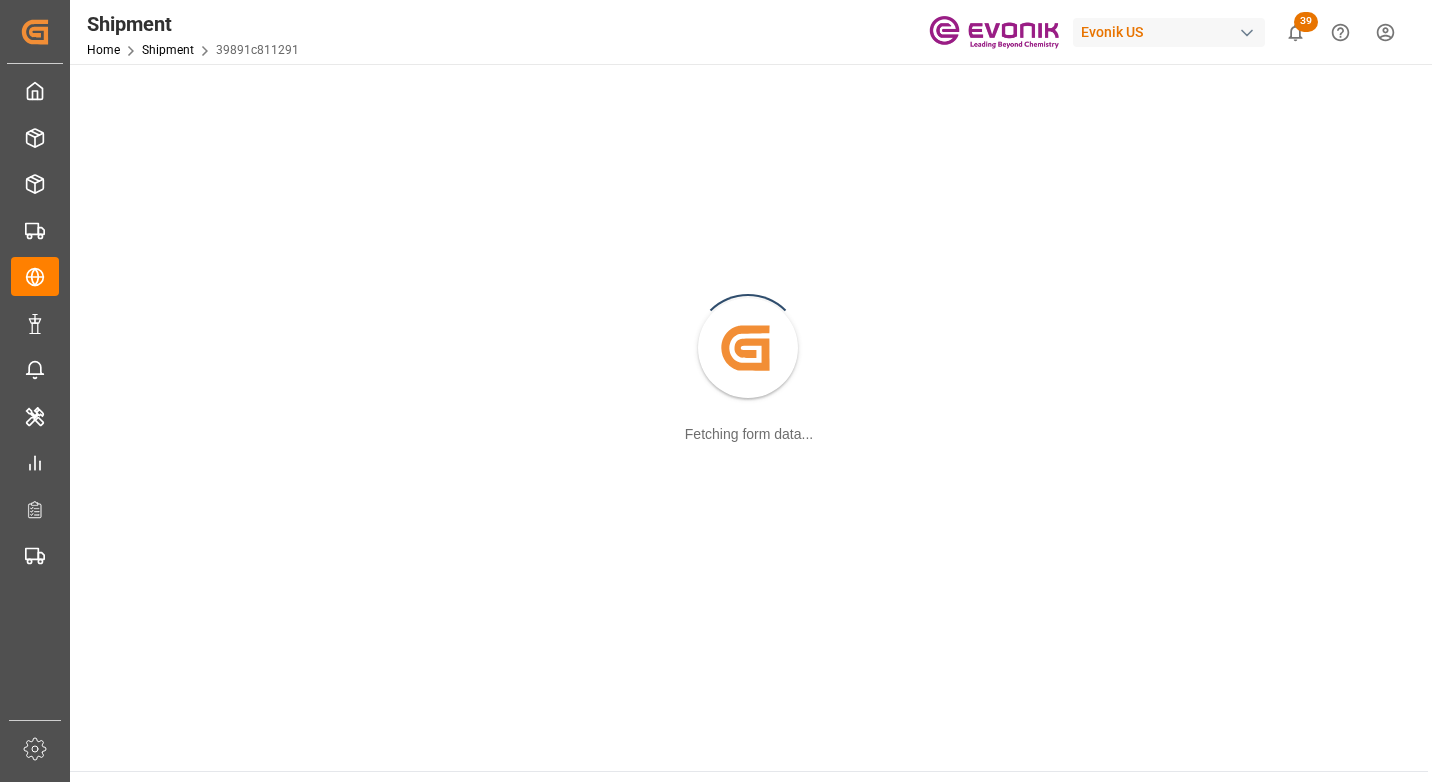 scroll, scrollTop: 0, scrollLeft: 0, axis: both 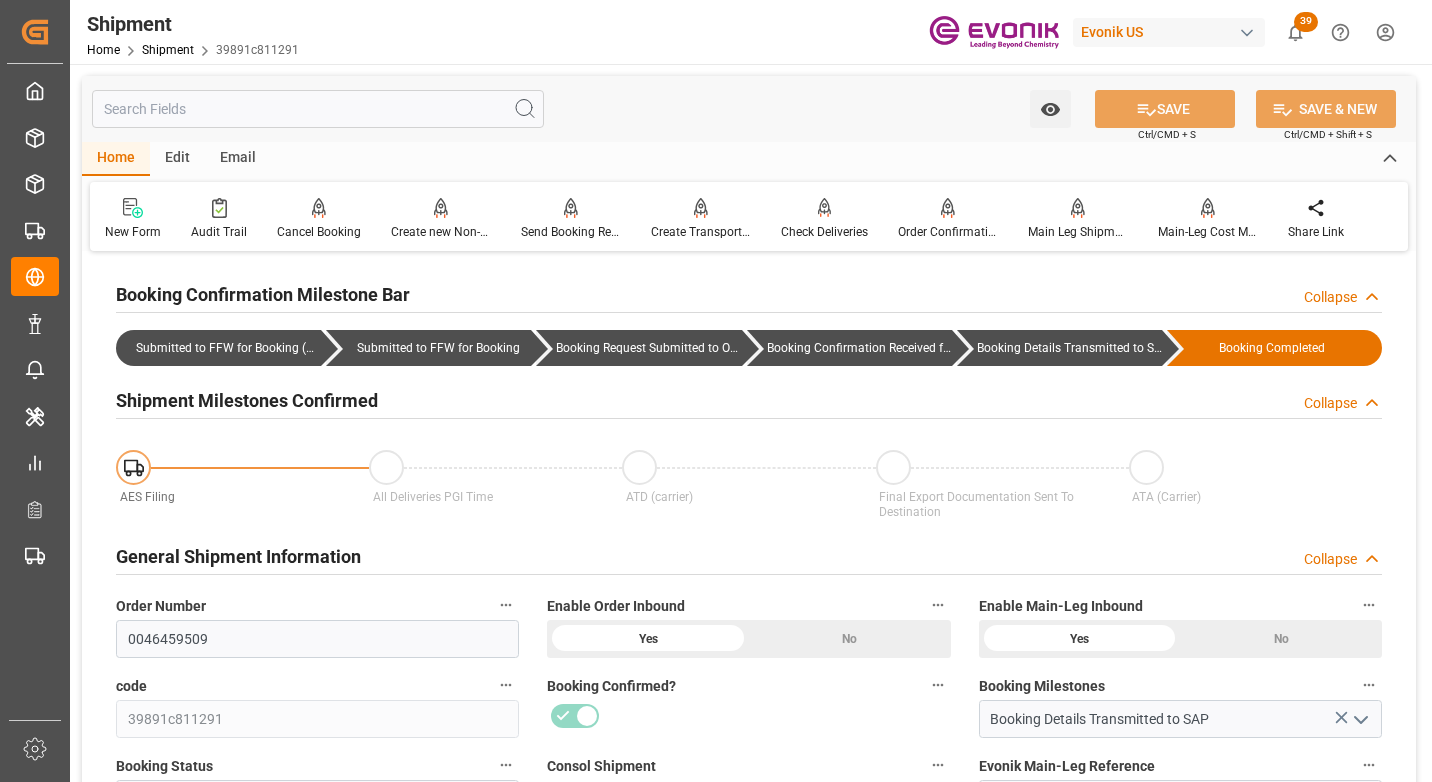 click at bounding box center [318, 109] 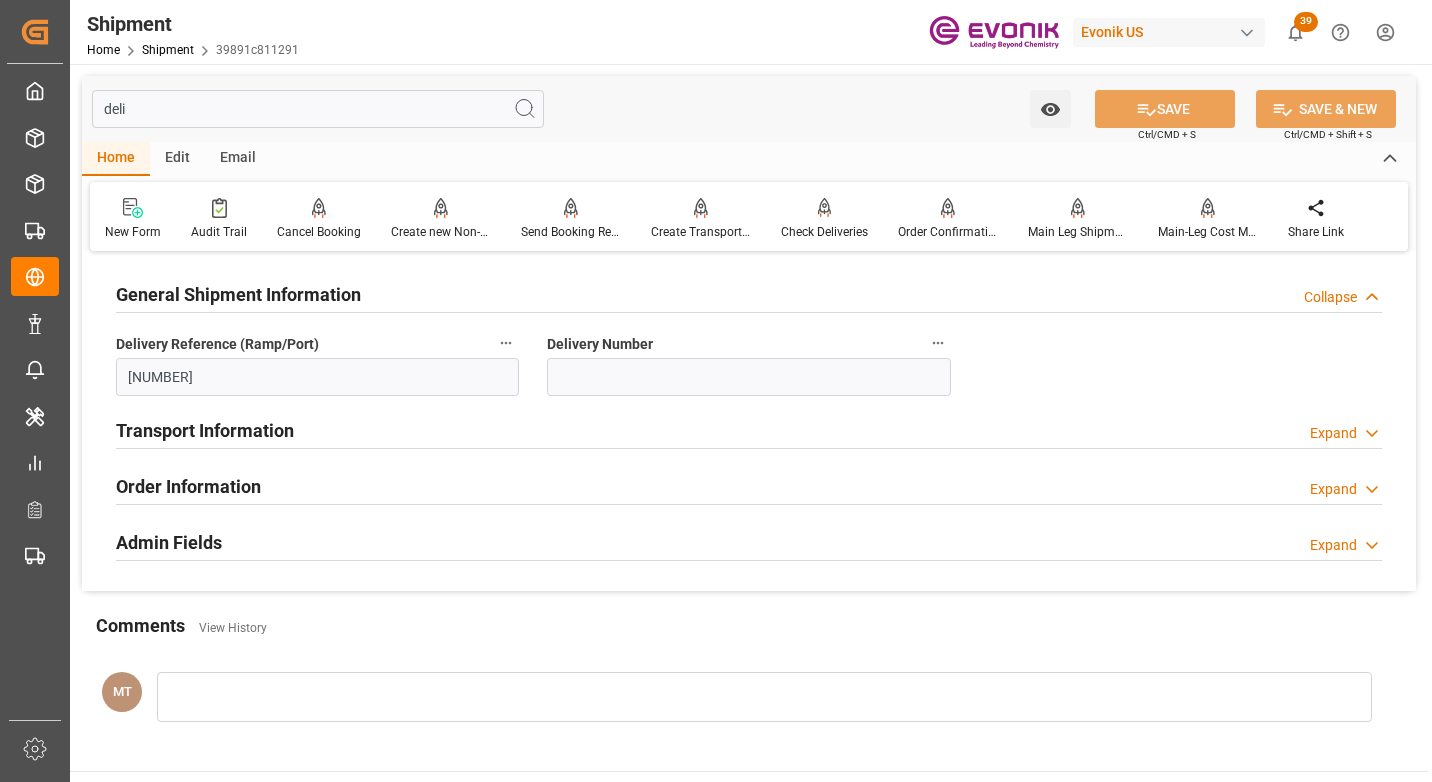 type on "deli" 